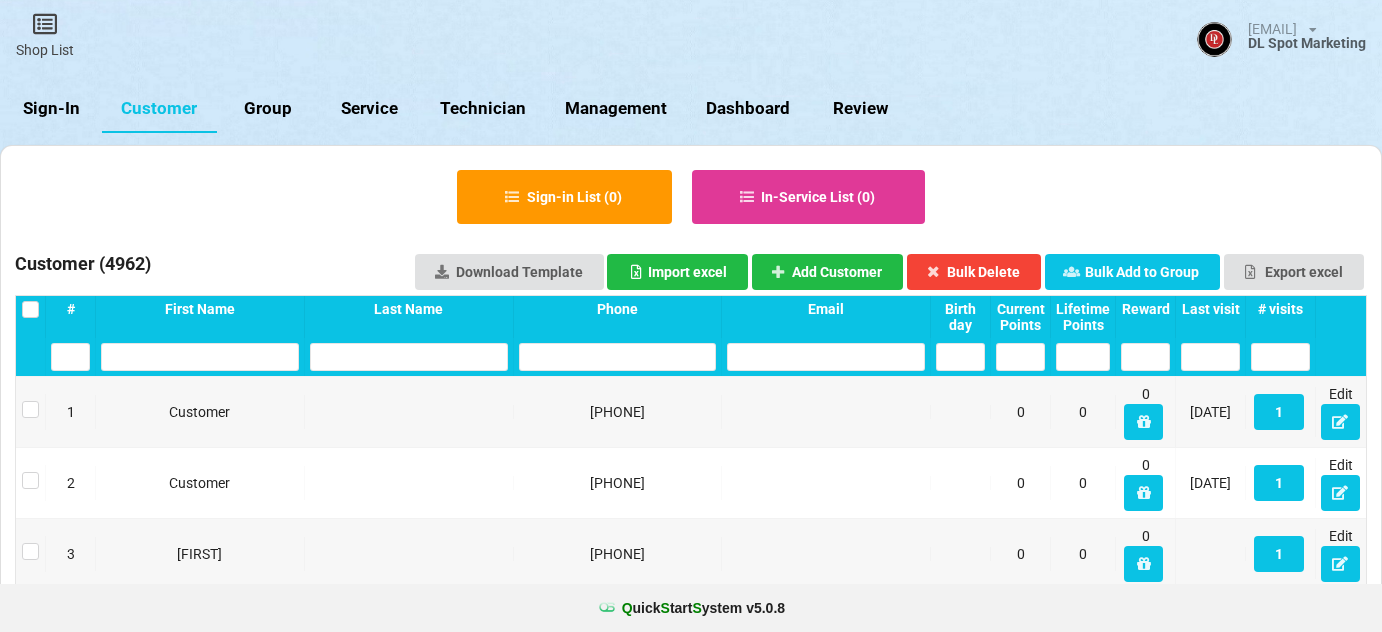 scroll, scrollTop: 0, scrollLeft: 0, axis: both 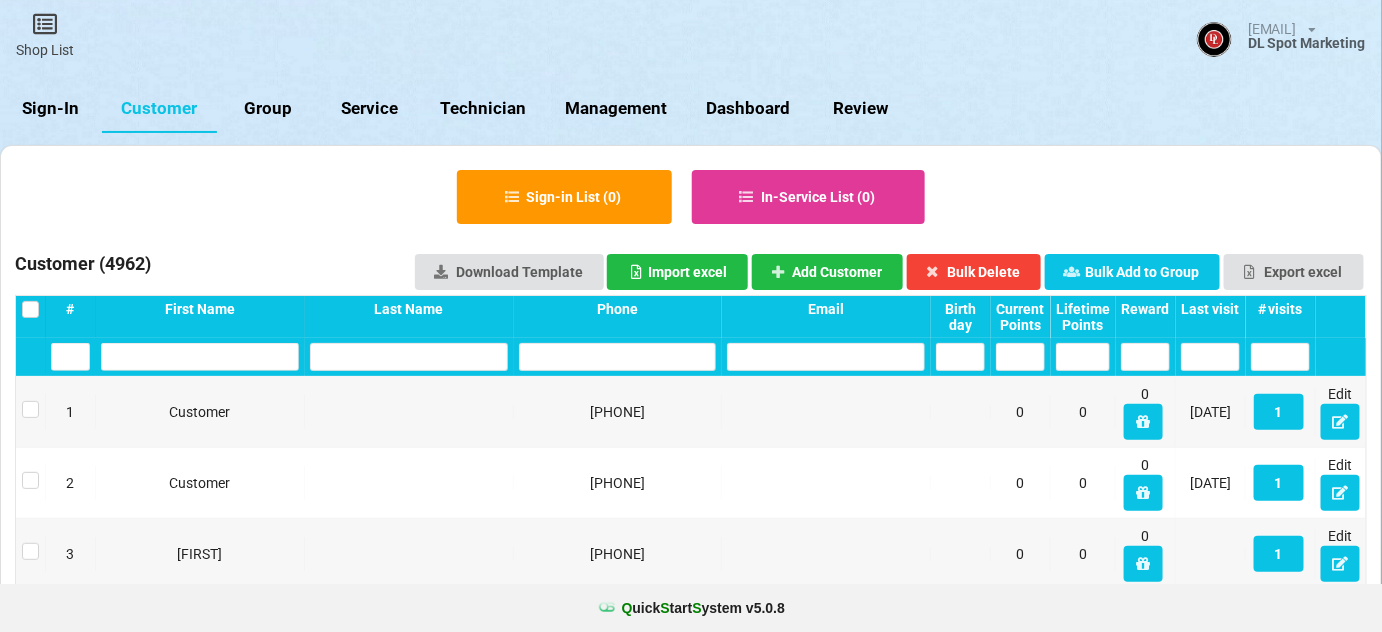 click on "Sign-In" at bounding box center (51, 109) 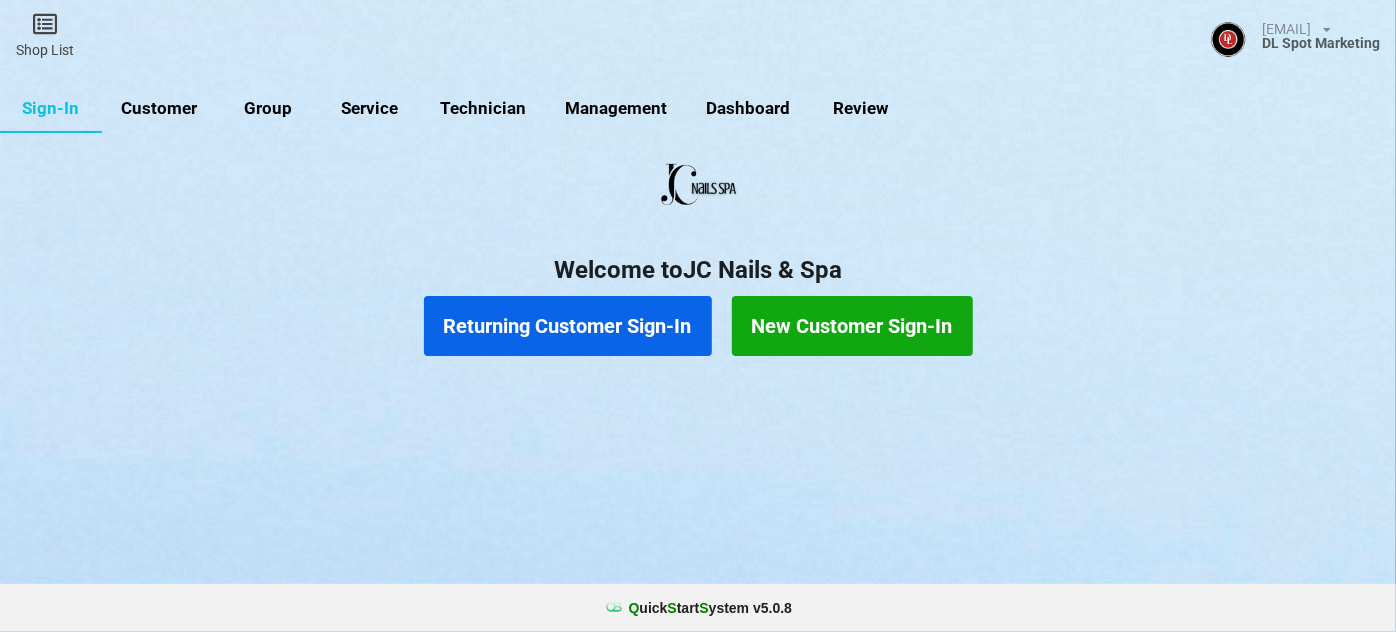 click on "Customer" at bounding box center [159, 109] 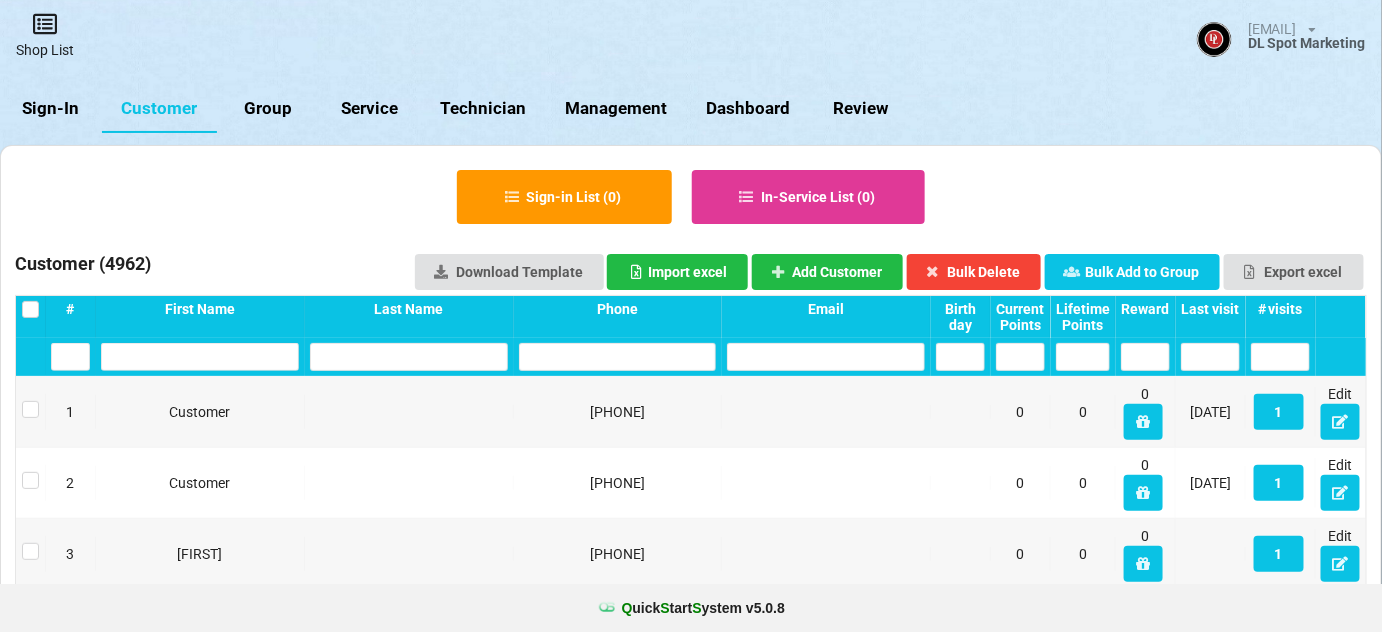 click at bounding box center (45, 24) 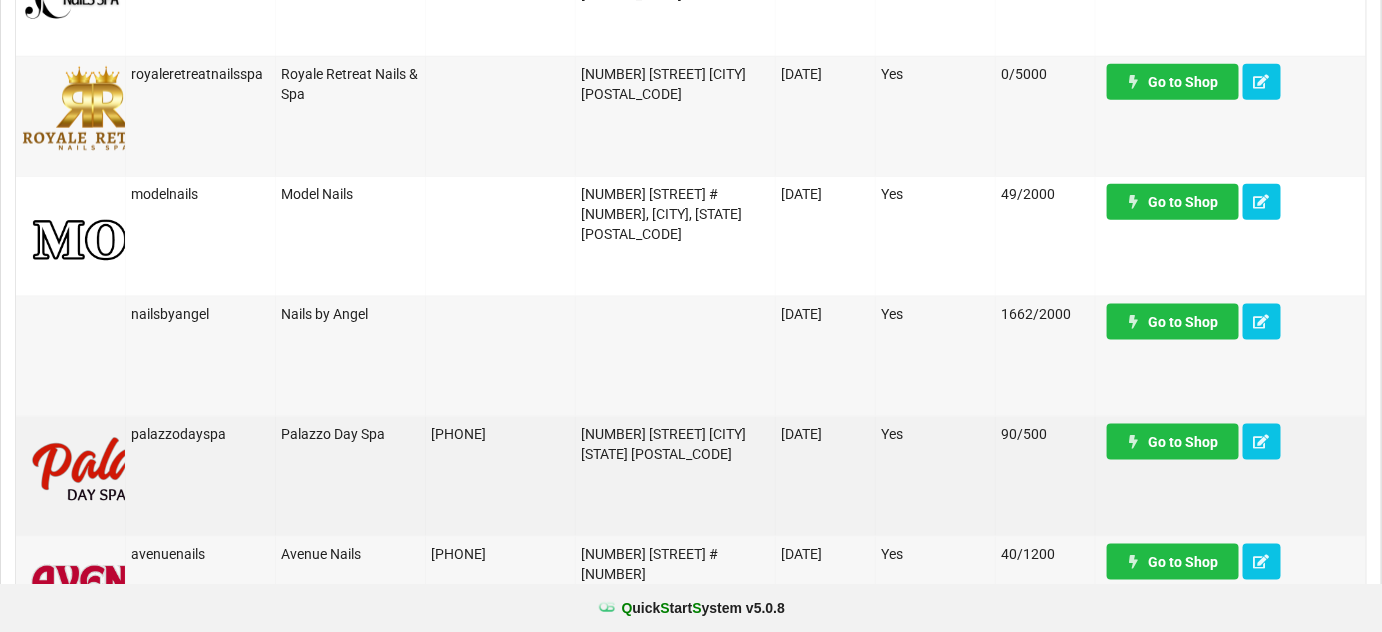 scroll, scrollTop: 727, scrollLeft: 0, axis: vertical 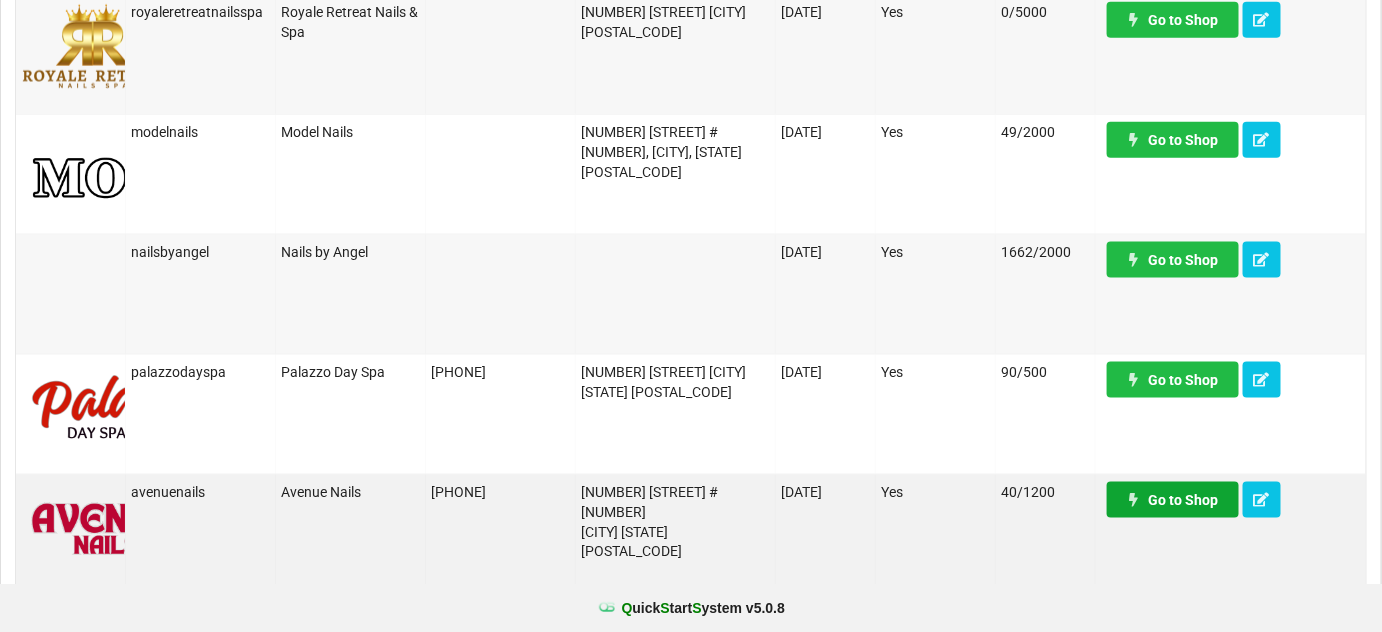 click on "Go to Shop" at bounding box center [1173, 500] 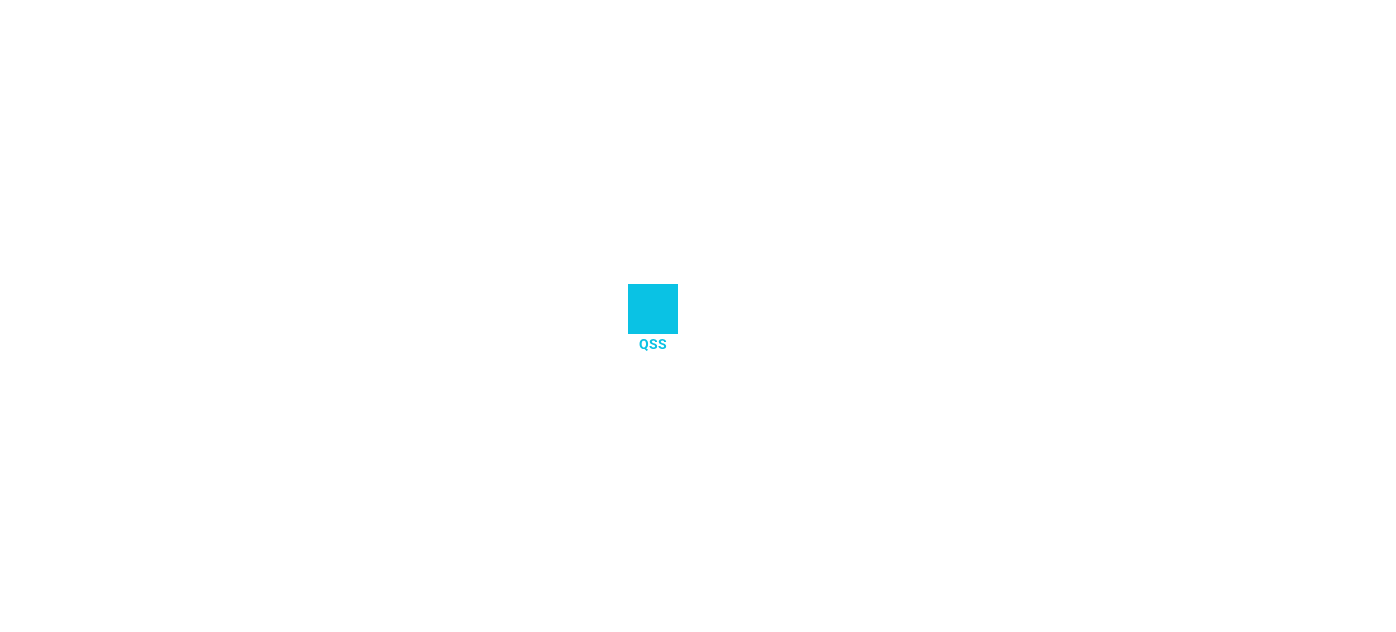 scroll, scrollTop: 0, scrollLeft: 0, axis: both 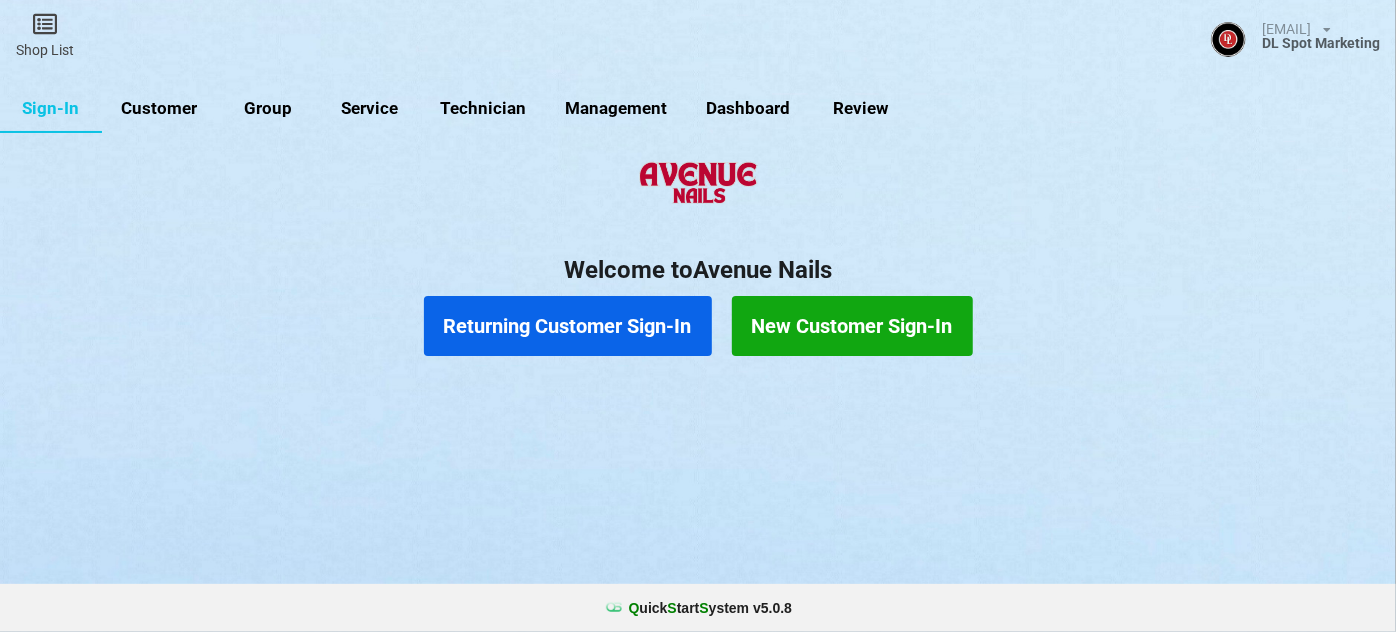 click on "Customer" at bounding box center (159, 109) 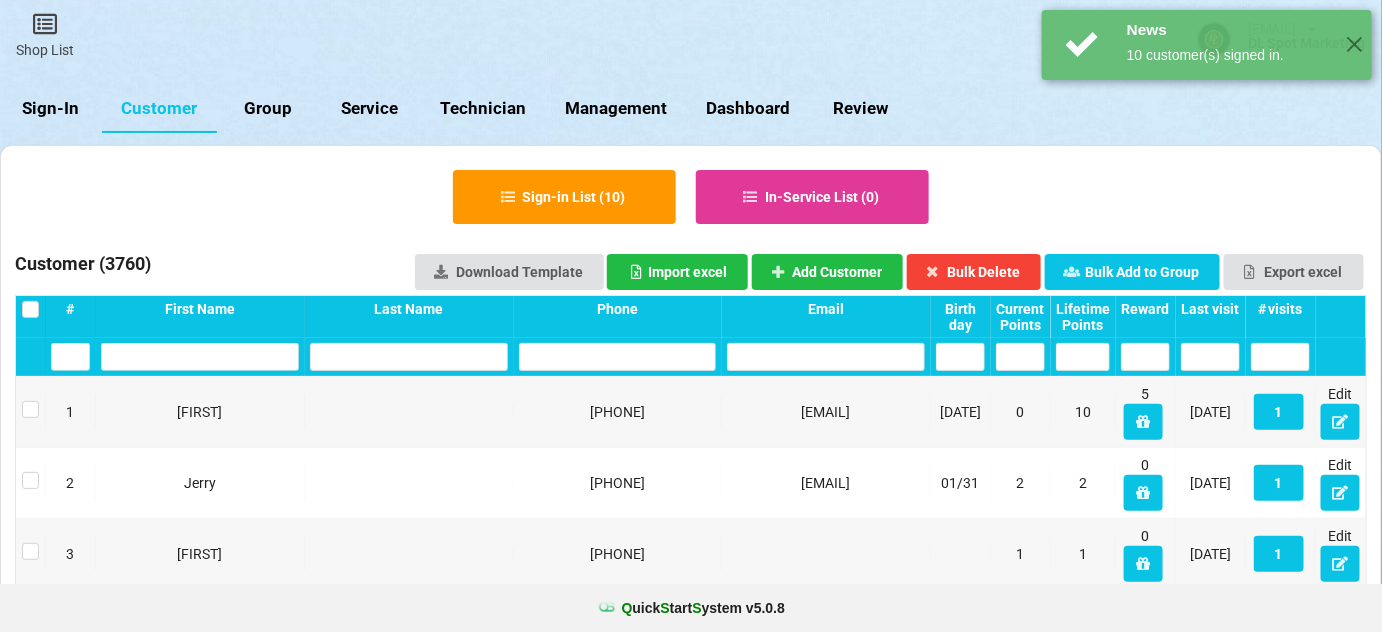 click on "Last visit" at bounding box center (70, 309) 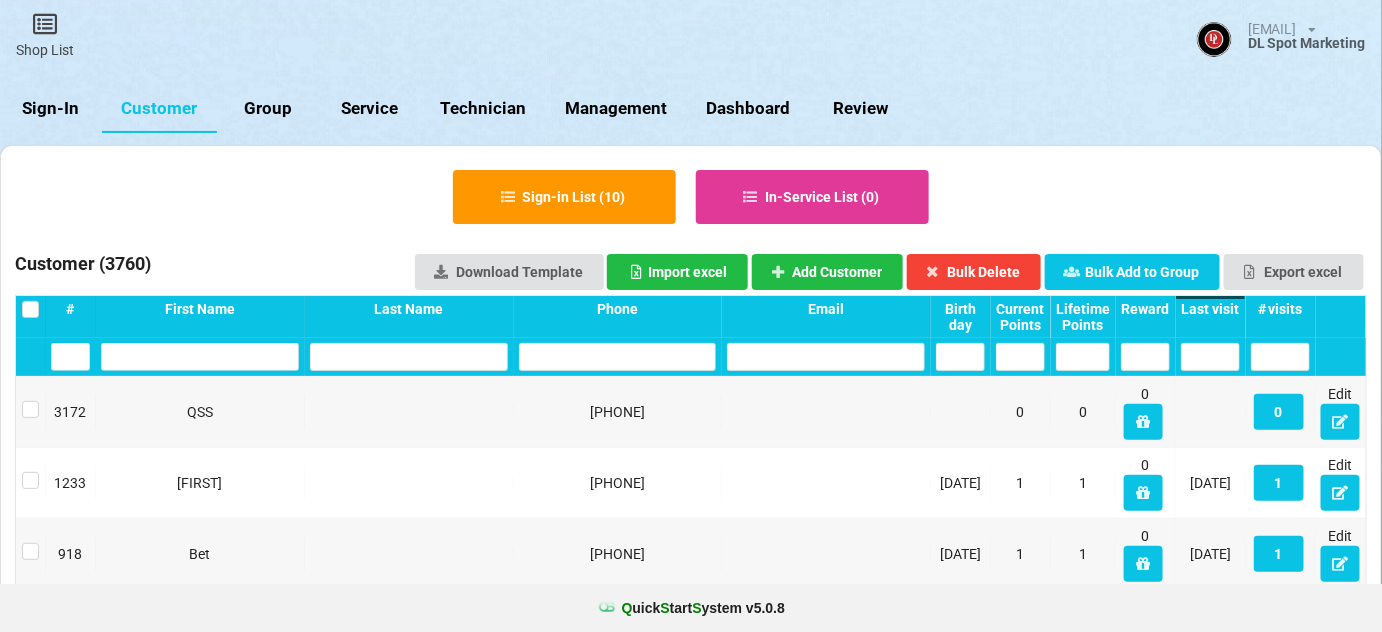 click on "Last visit" at bounding box center [1210, 309] 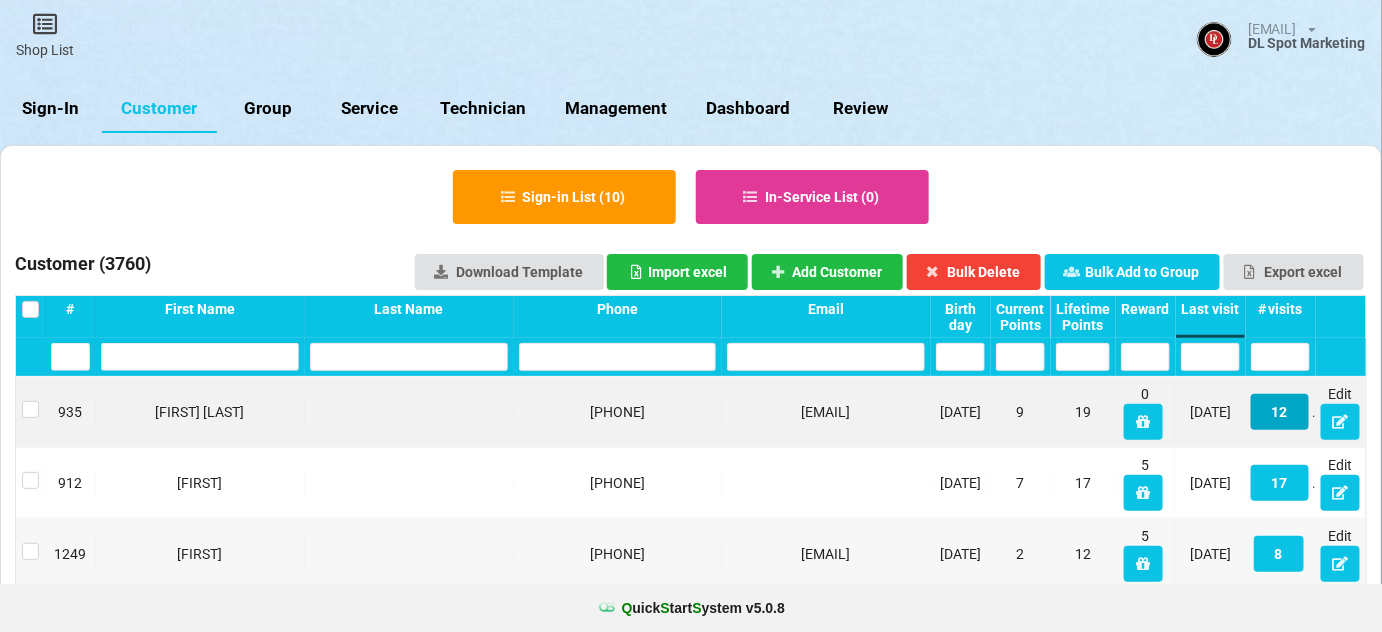 click on "12" at bounding box center [1280, 412] 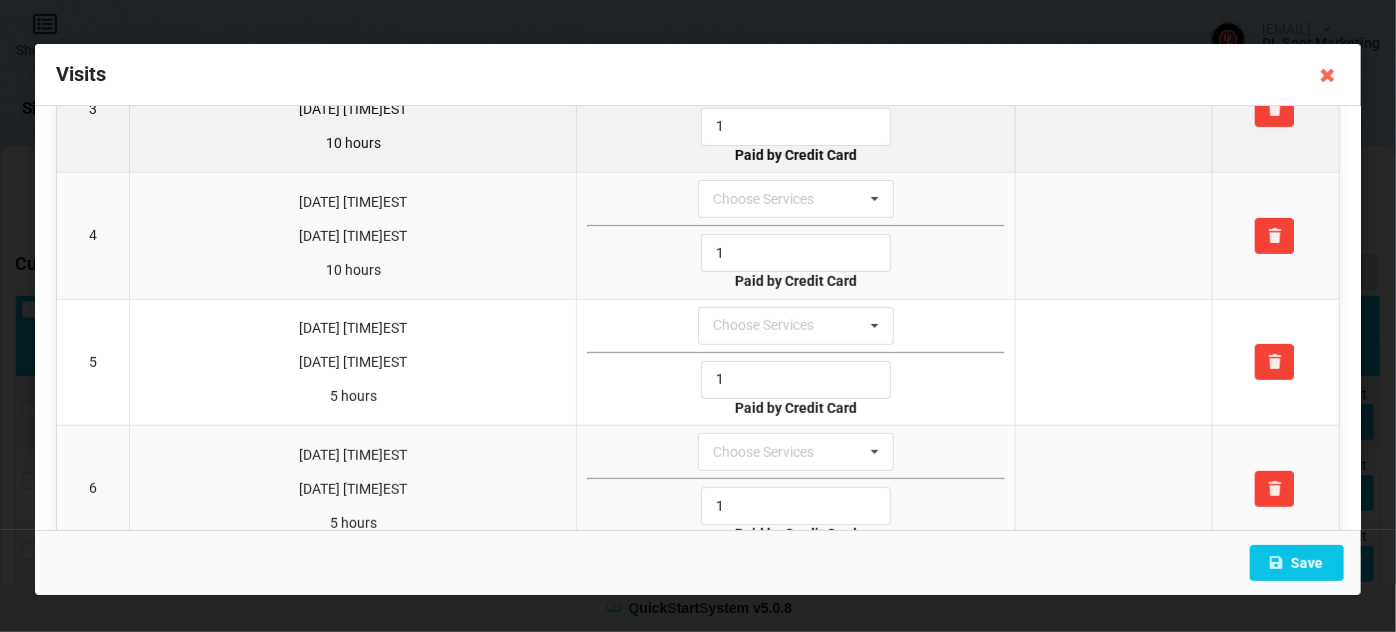 scroll, scrollTop: 320, scrollLeft: 0, axis: vertical 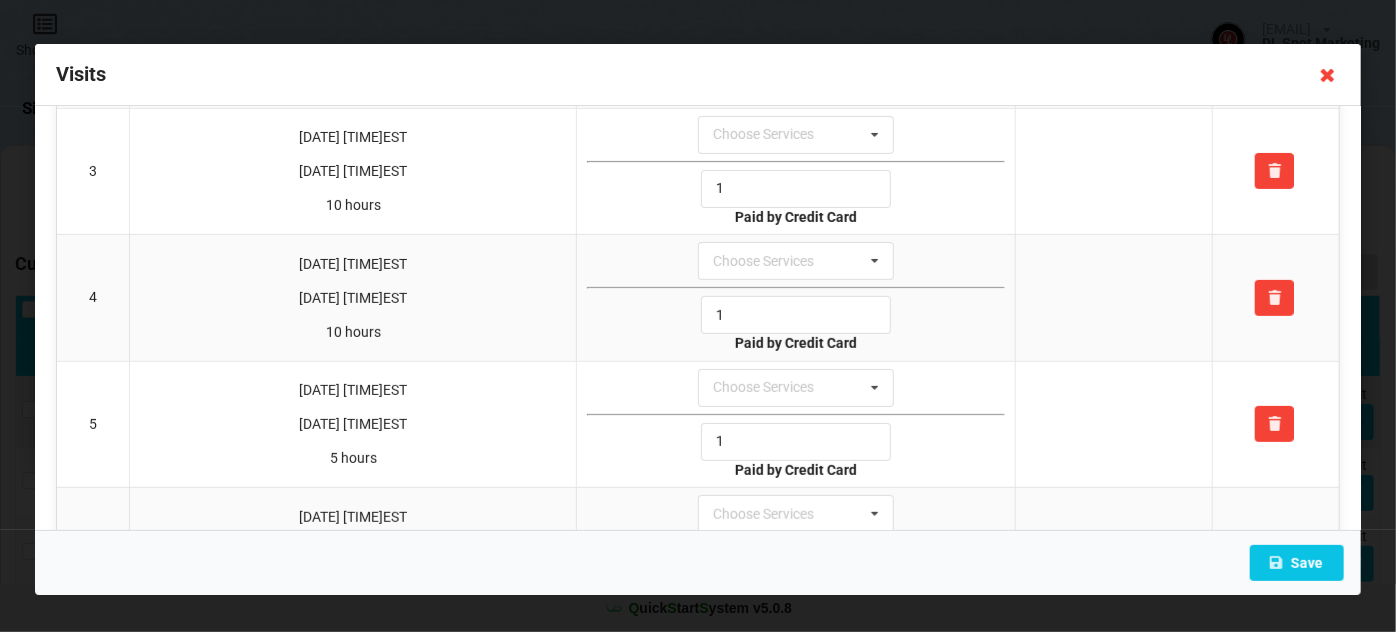 click at bounding box center [1328, 75] 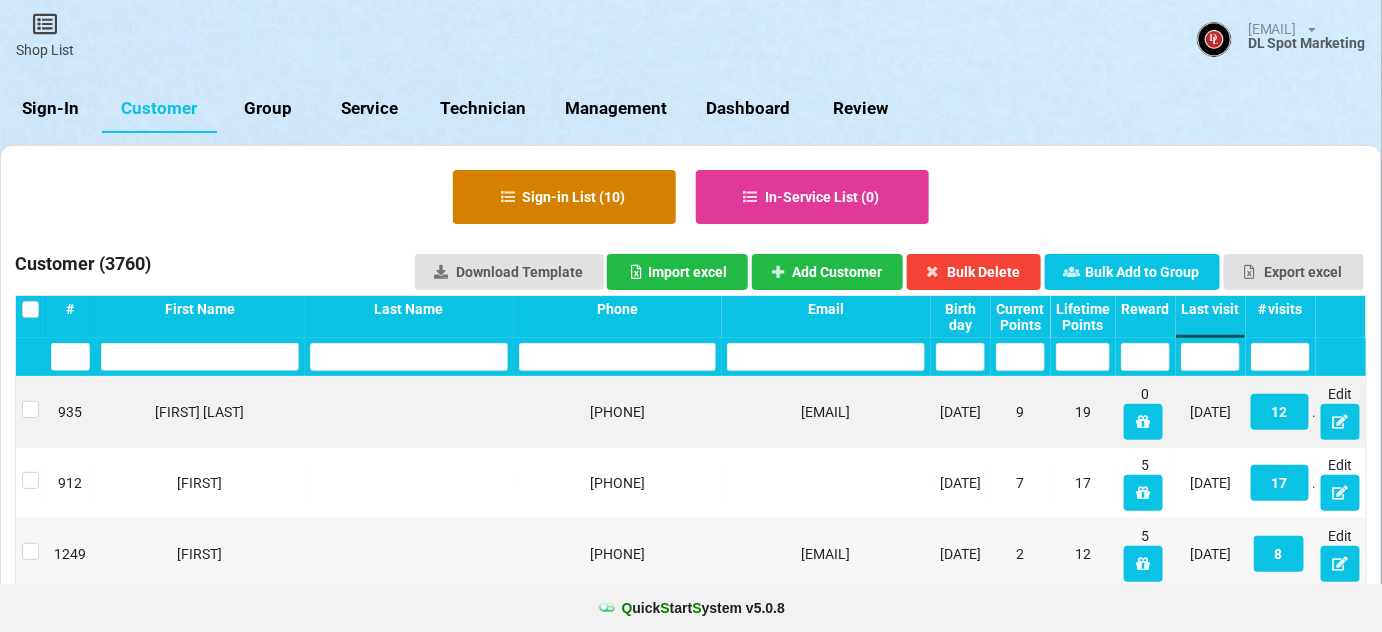 click on "Sign-in List ( 10 )" at bounding box center [564, 197] 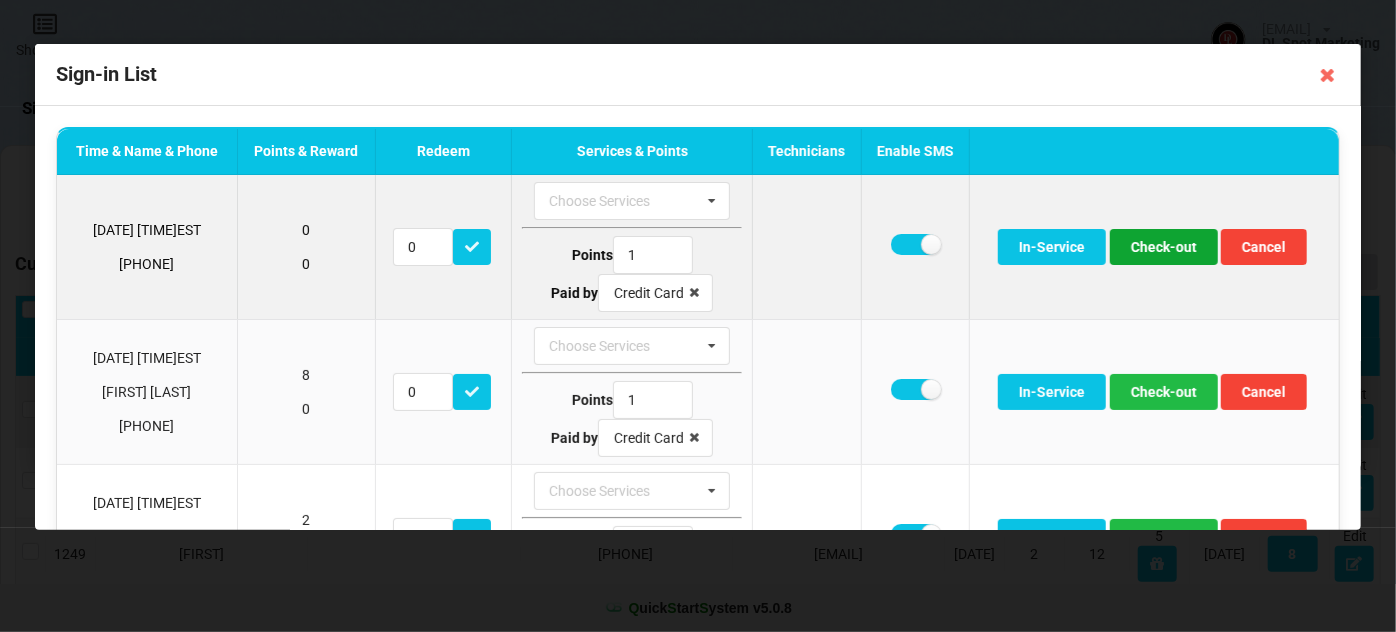click on "Check-out" at bounding box center (1164, 247) 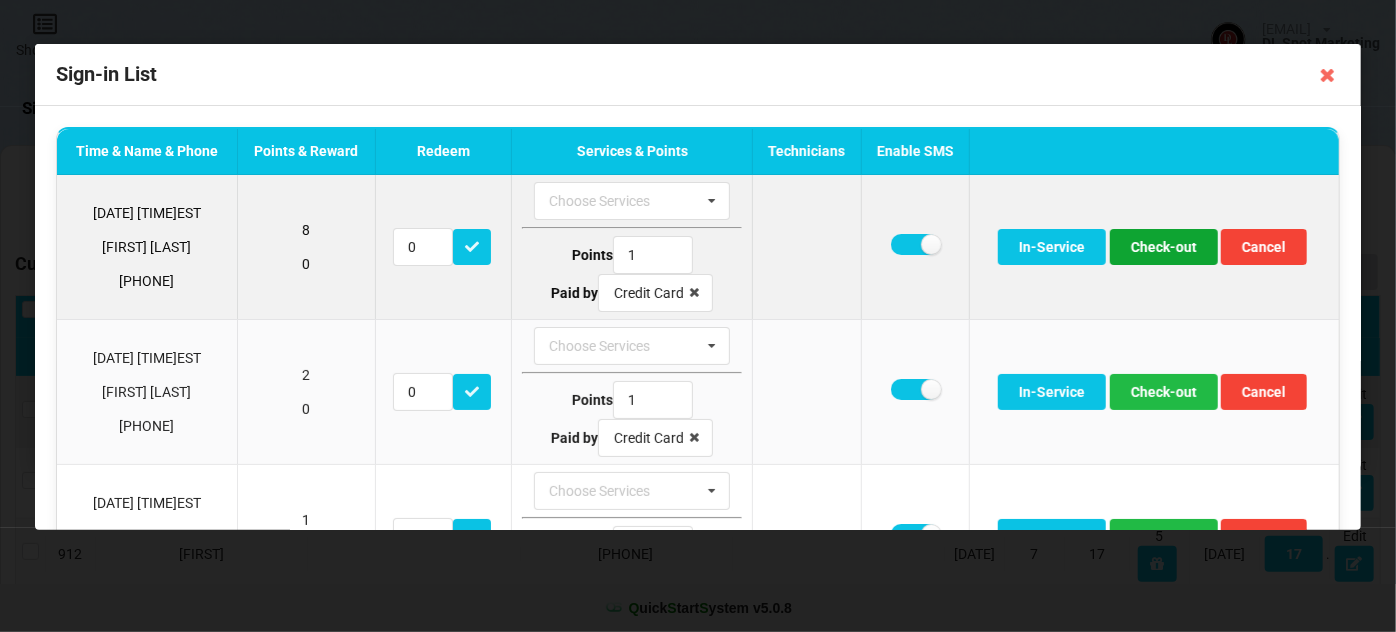 click on "Check-out" at bounding box center [1164, 247] 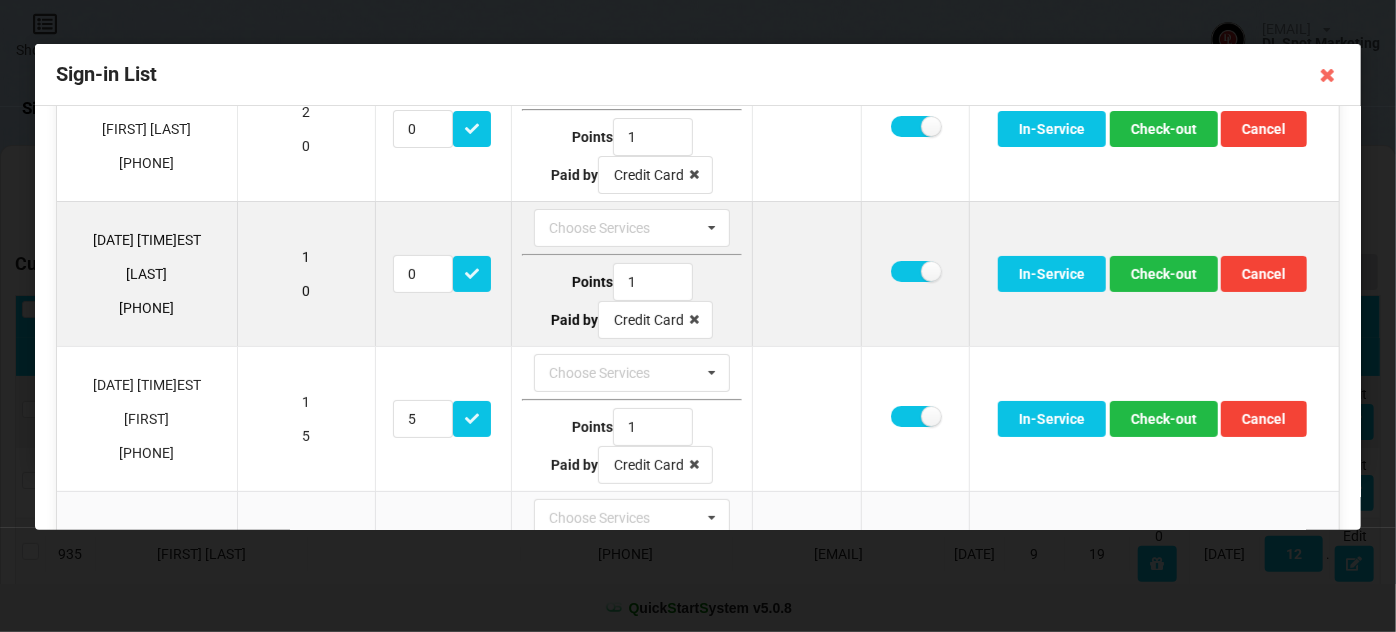 scroll, scrollTop: 121, scrollLeft: 0, axis: vertical 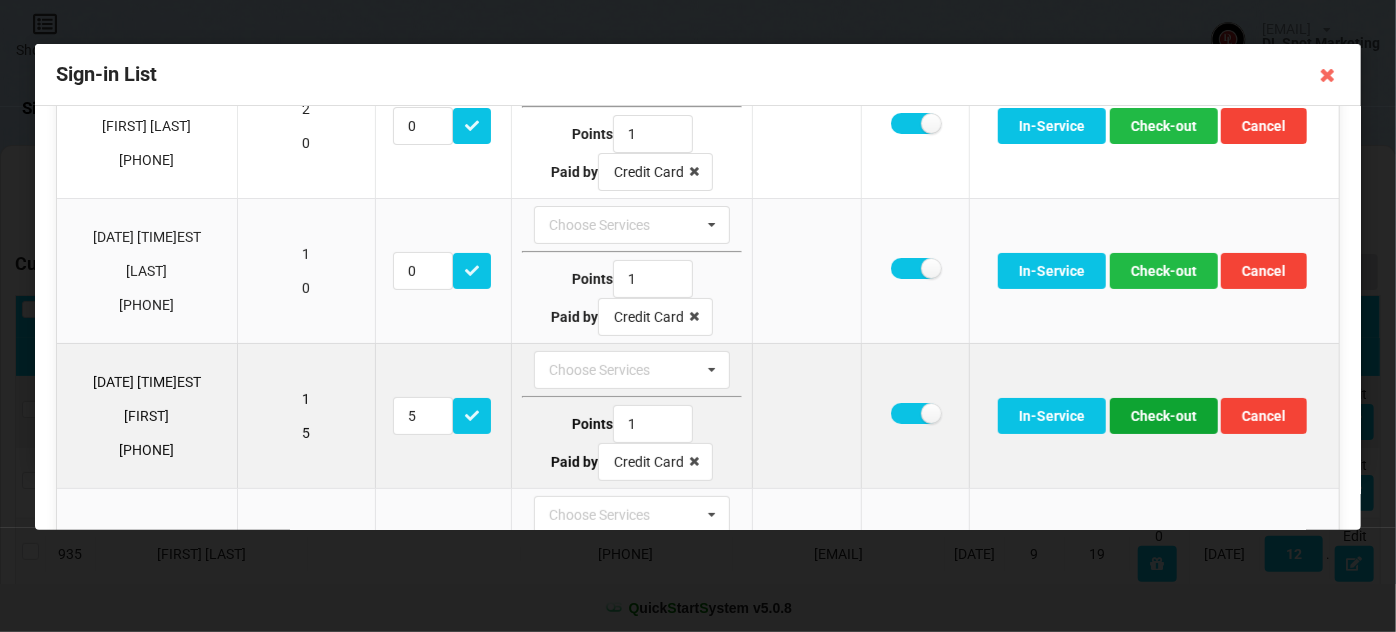 click on "Check-out" at bounding box center (1164, 126) 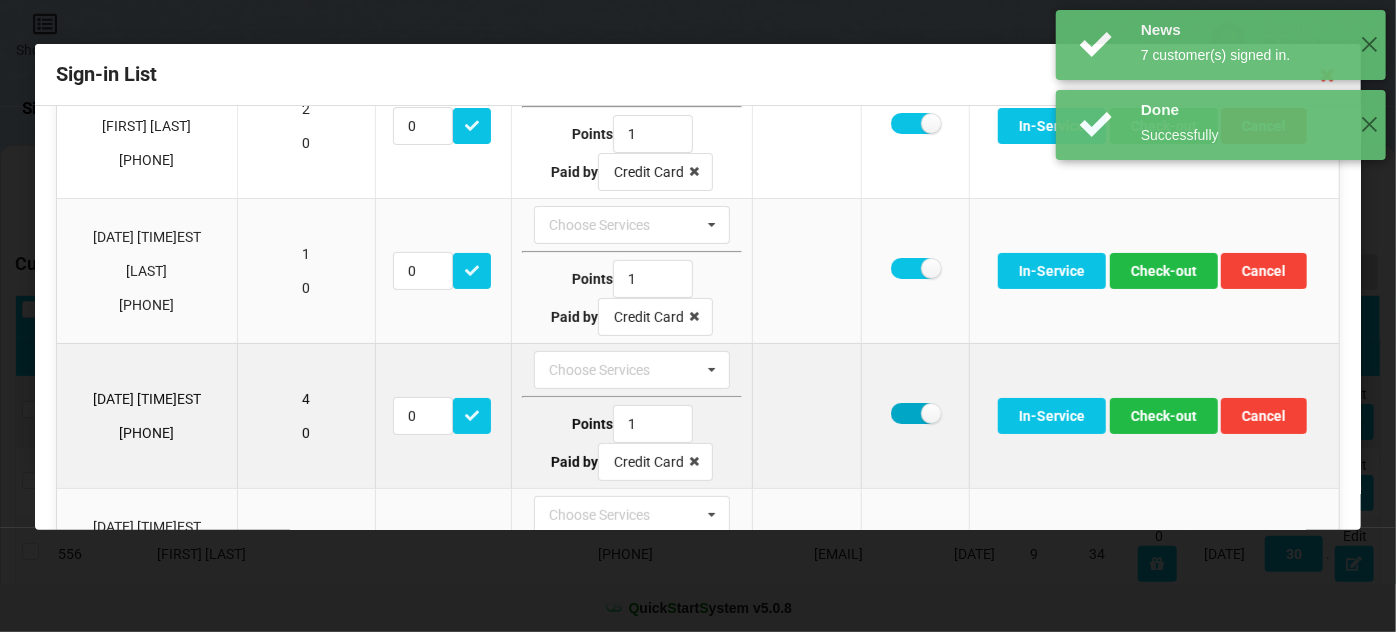click at bounding box center [915, 123] 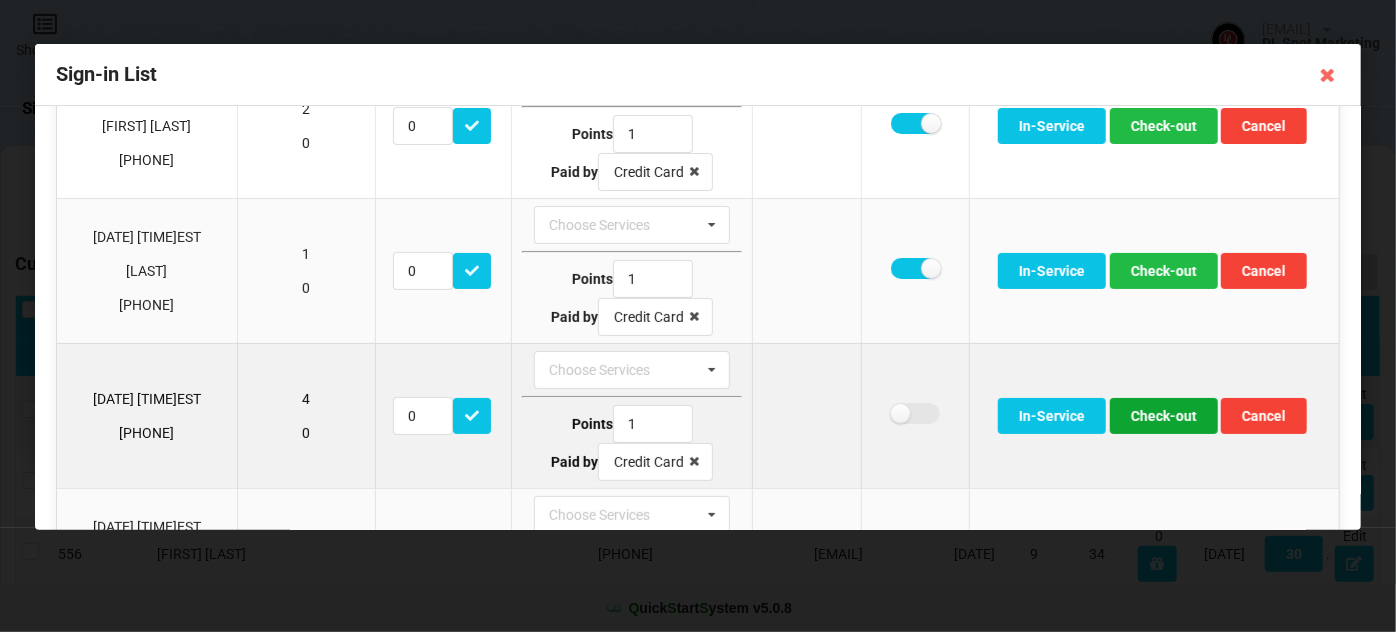 click on "Check-out" at bounding box center (1164, 126) 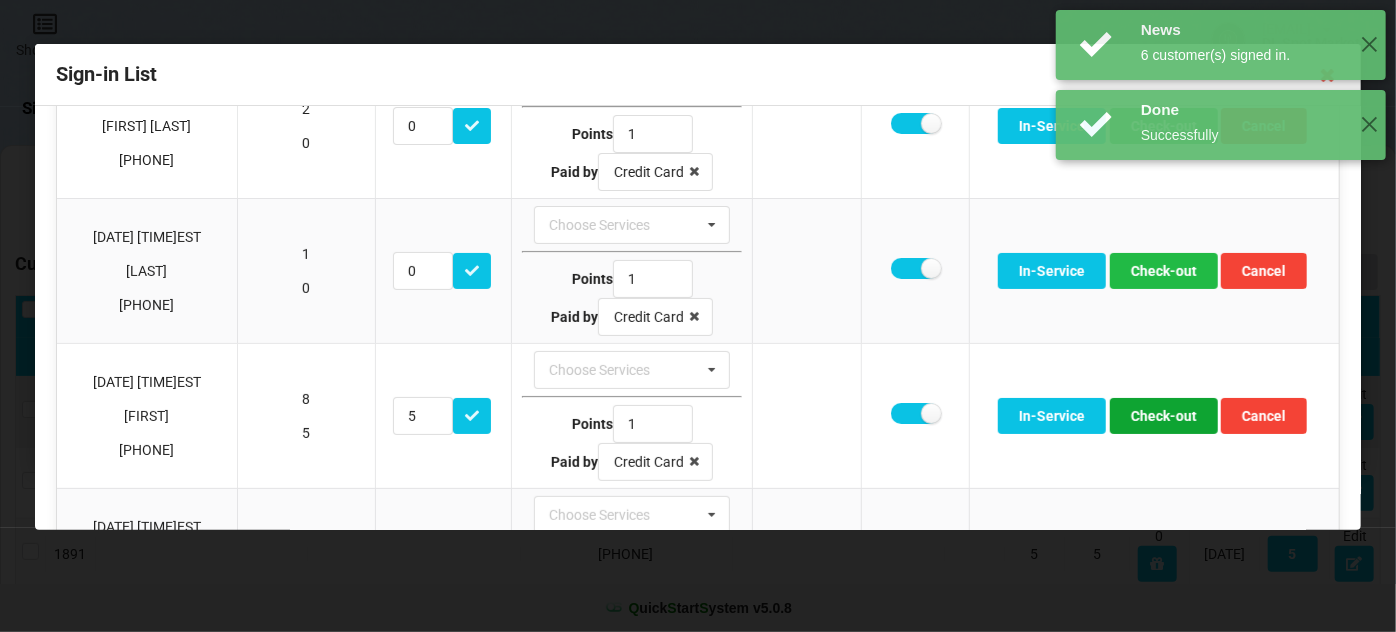 click on "Check-out" at bounding box center (1164, 126) 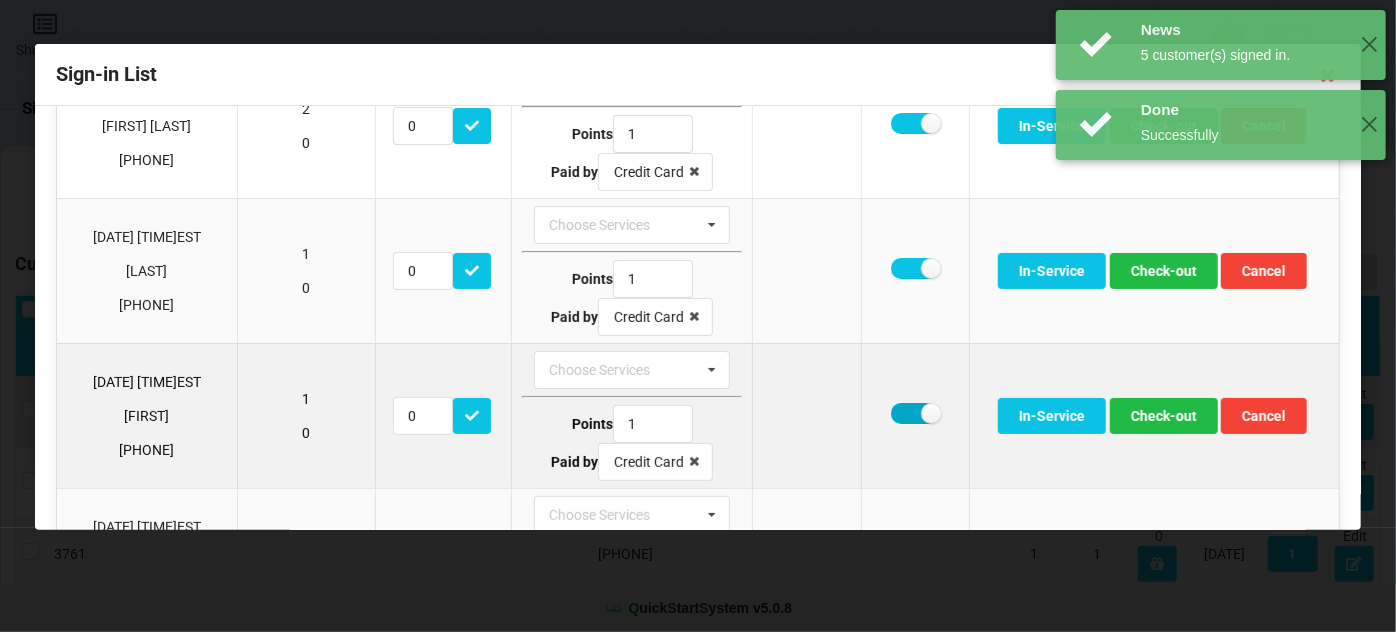 click at bounding box center [915, 123] 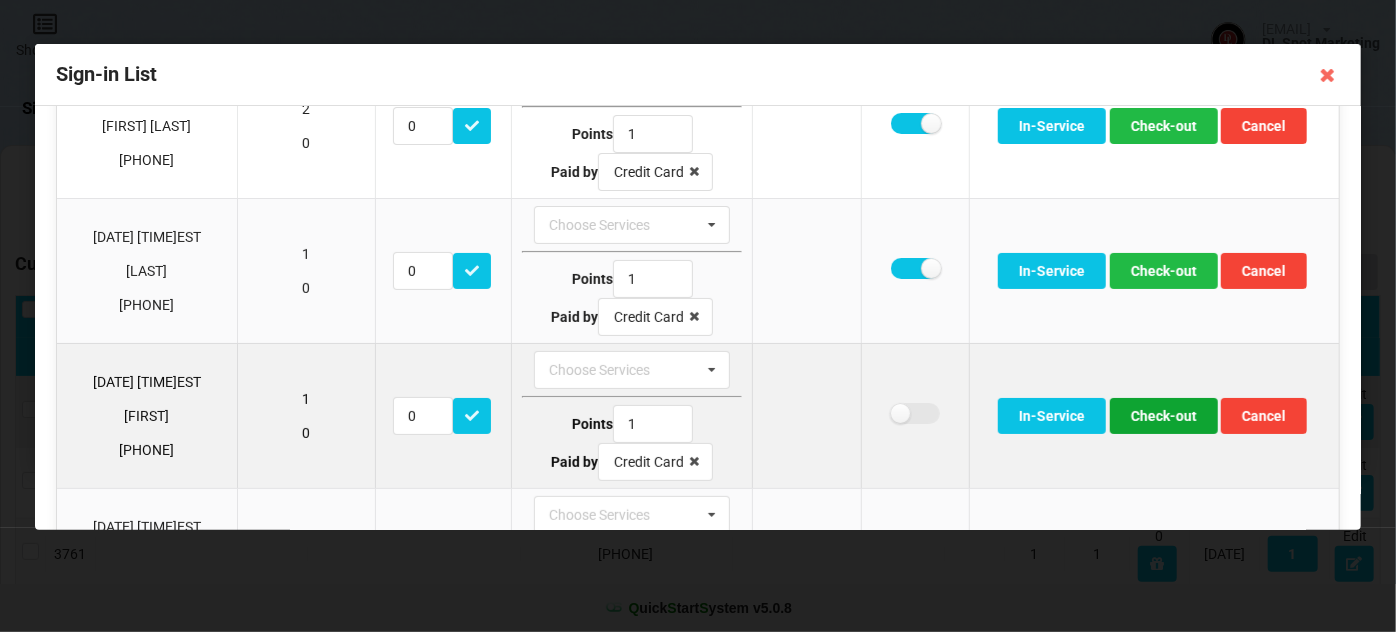 click on "Check-out" at bounding box center (1164, 126) 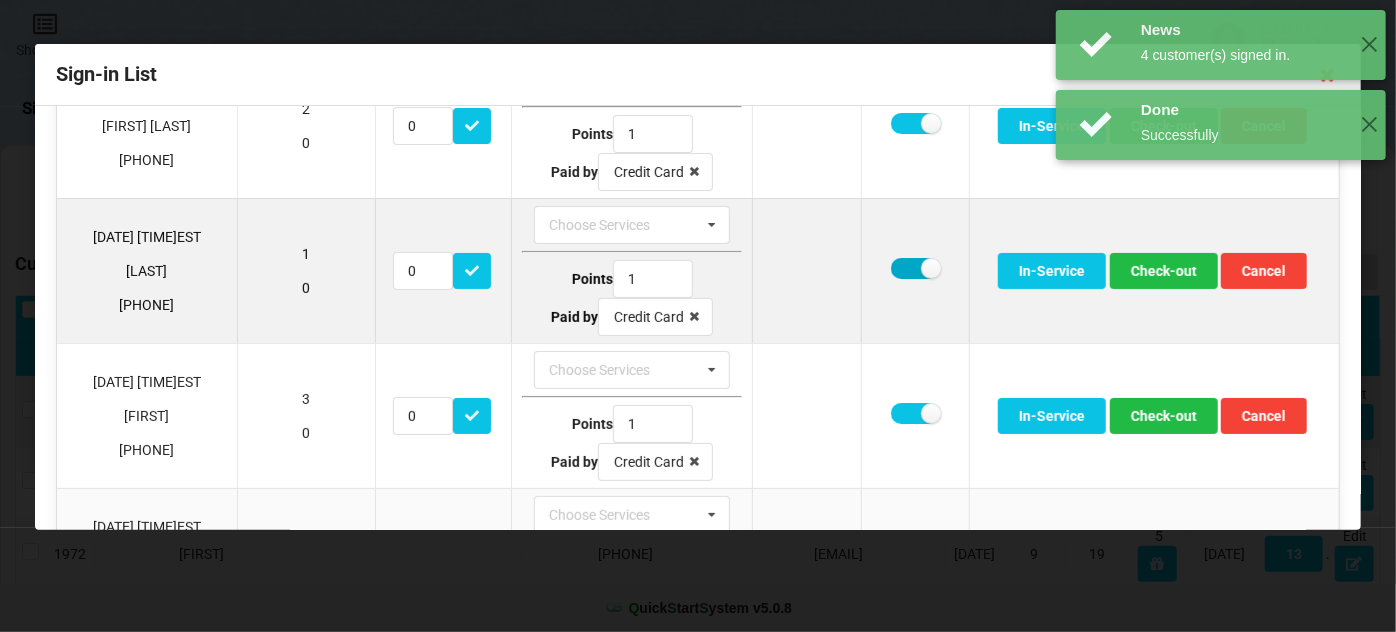 drag, startPoint x: 897, startPoint y: 263, endPoint x: 909, endPoint y: 264, distance: 12.0415945 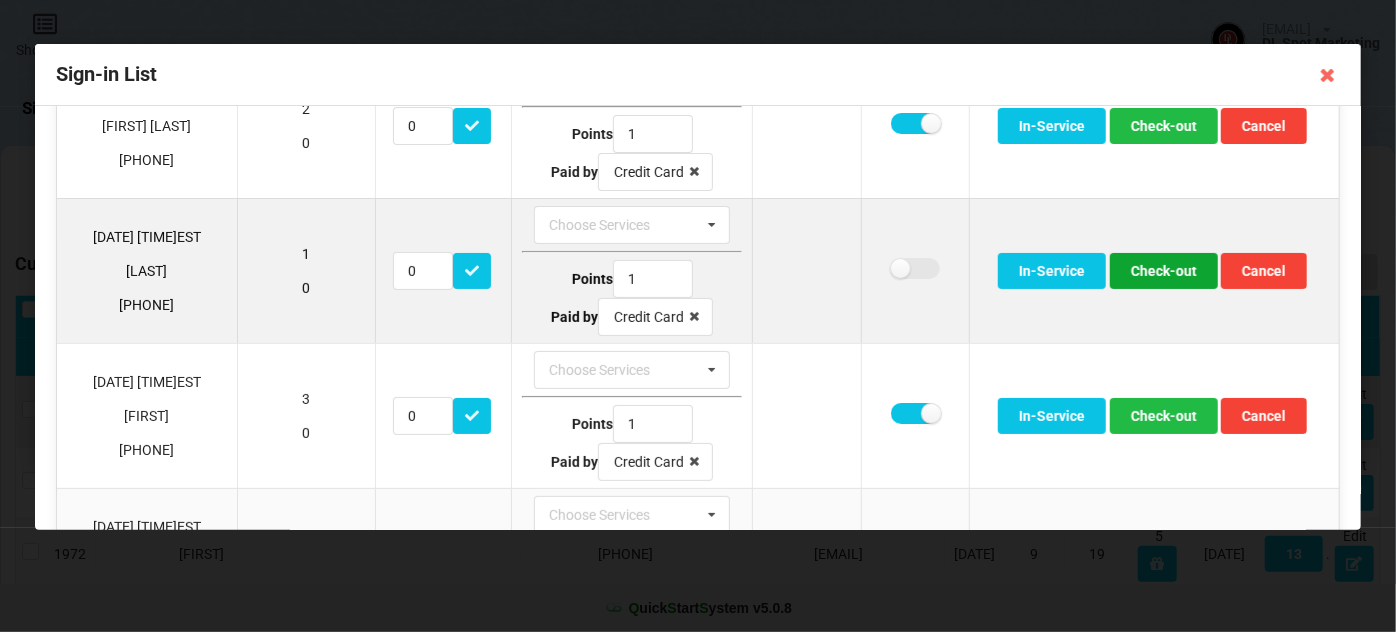 click on "Check-out" at bounding box center (1164, 126) 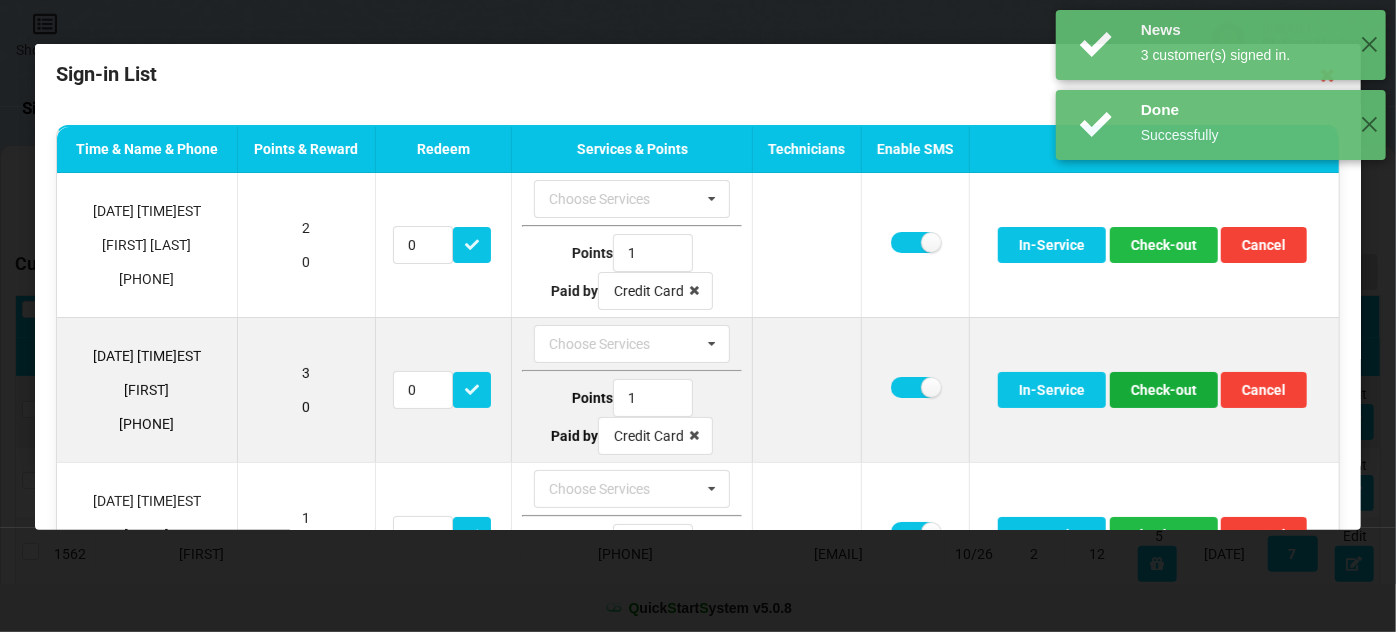 scroll, scrollTop: 0, scrollLeft: 0, axis: both 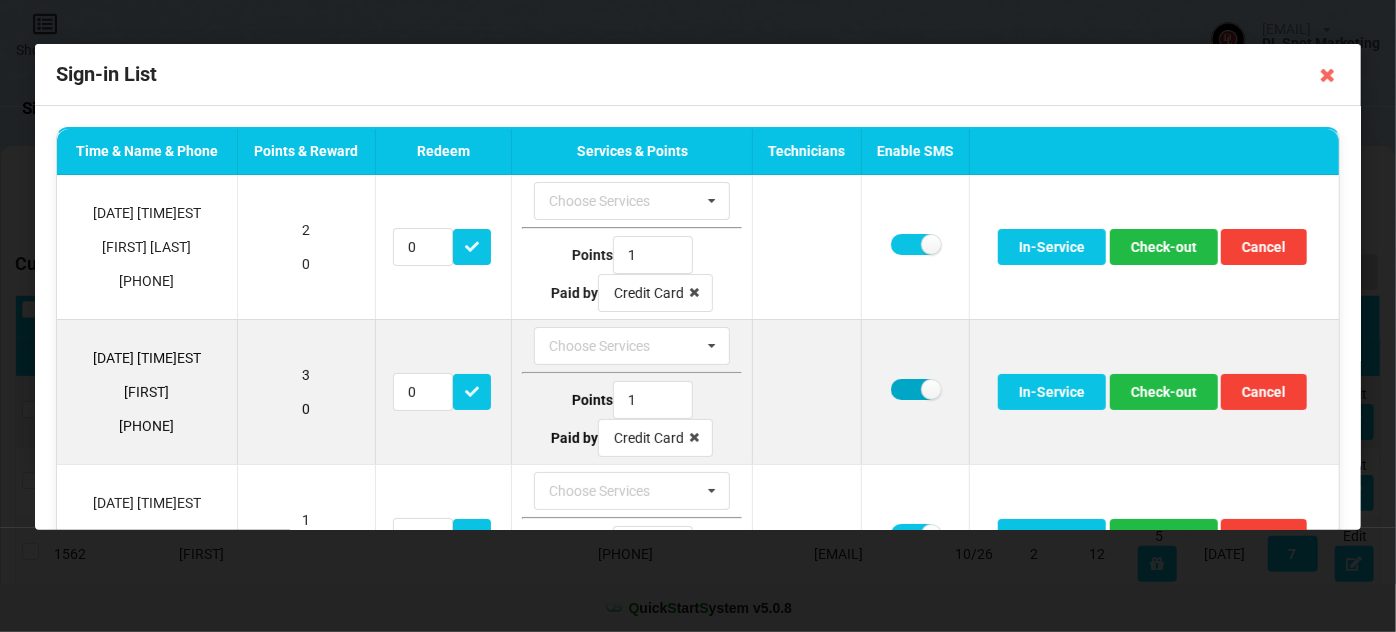 click at bounding box center (915, 244) 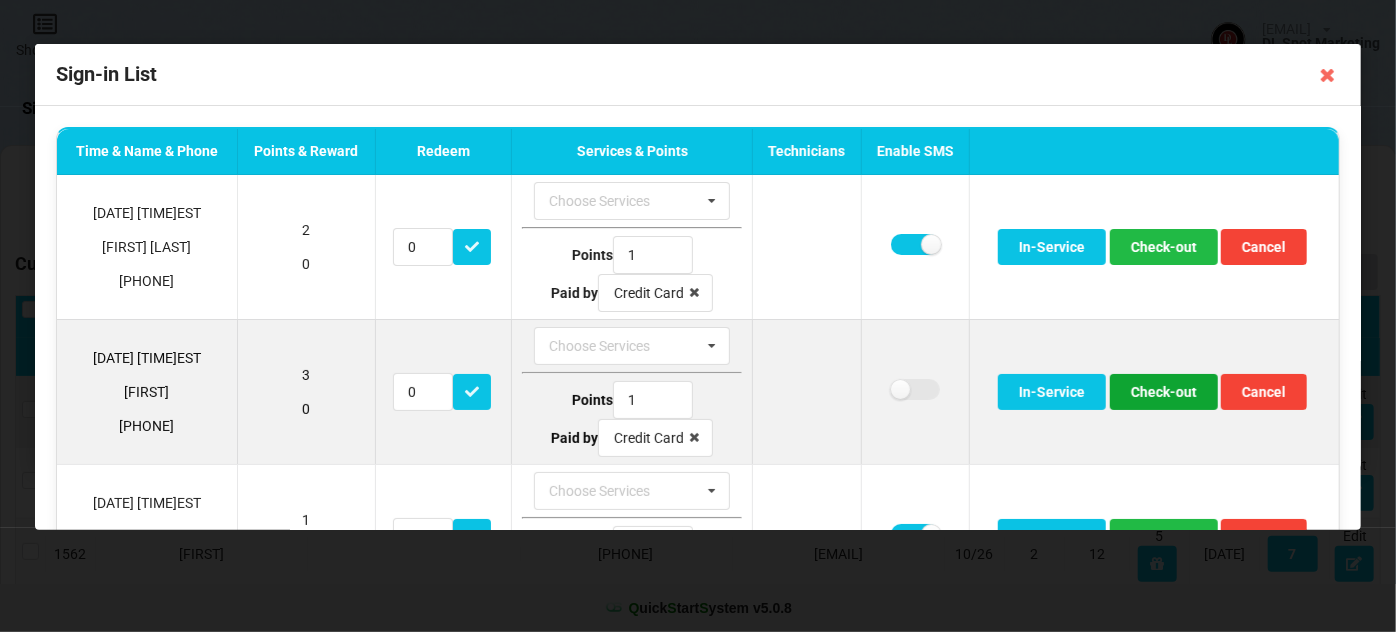 click on "Check-out" at bounding box center [1164, 247] 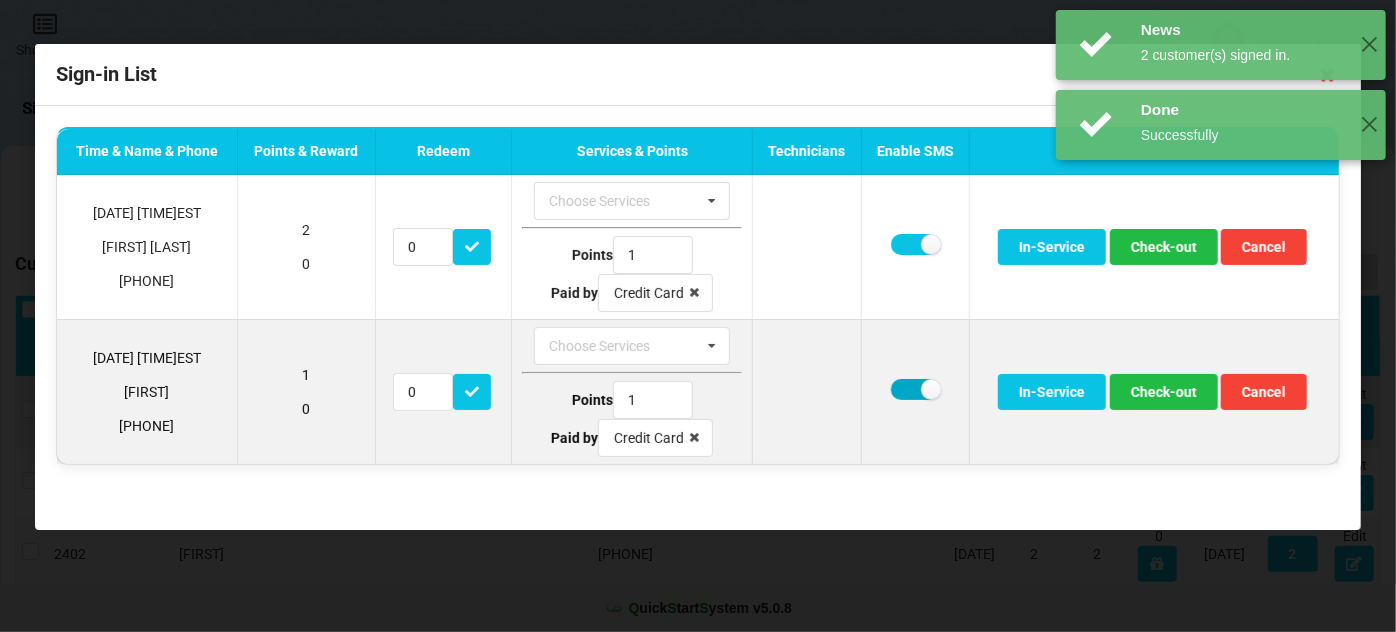 click at bounding box center [915, 244] 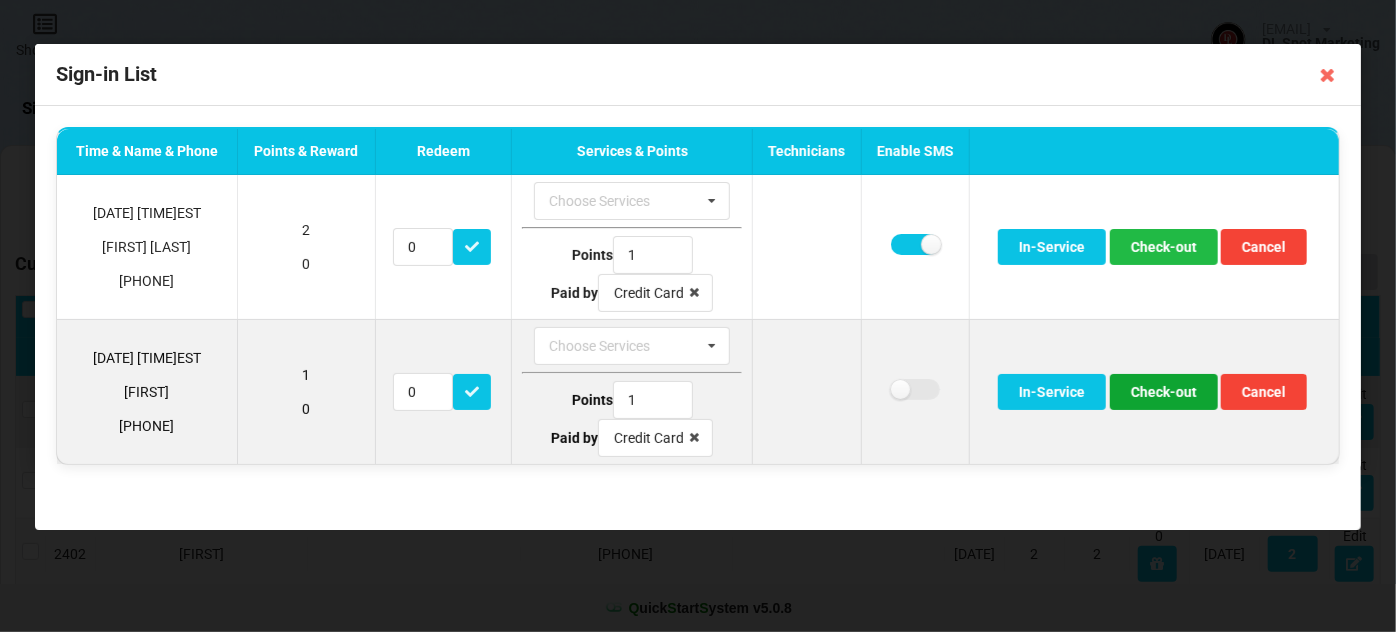 click on "Check-out" at bounding box center (1164, 247) 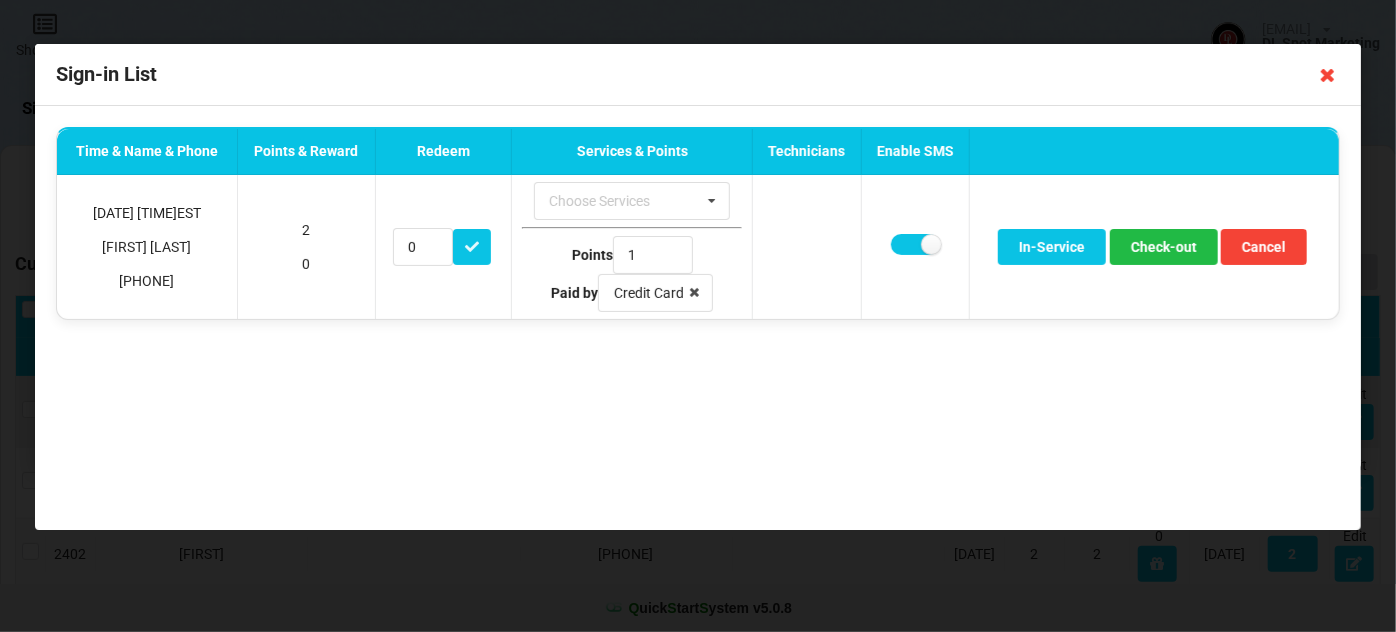 click at bounding box center [1328, 75] 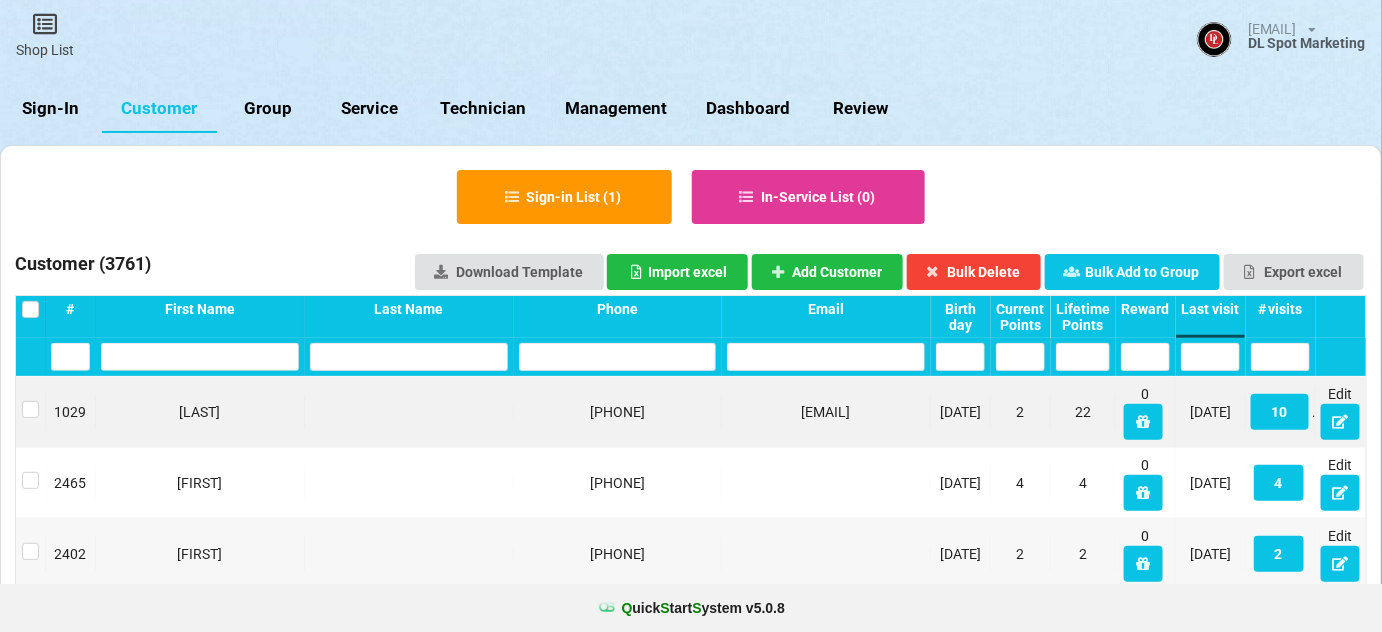 click on "Sign-In" at bounding box center [51, 109] 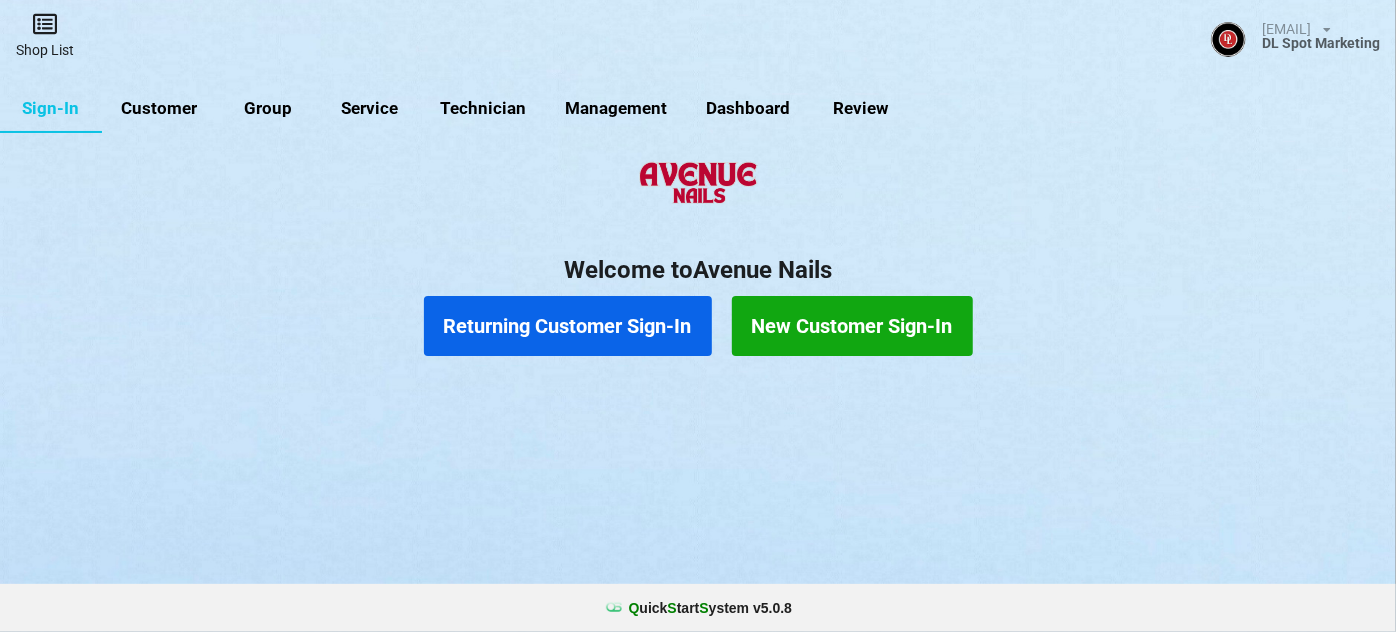 click at bounding box center (45, 24) 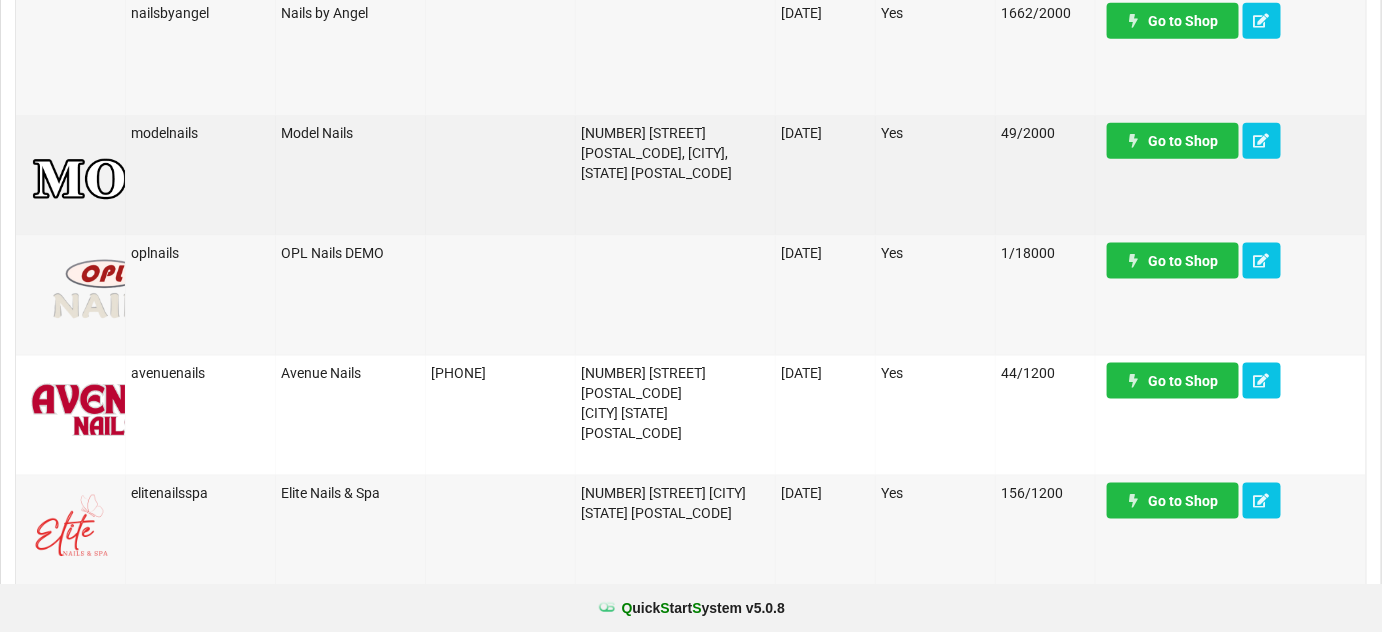 scroll, scrollTop: 727, scrollLeft: 0, axis: vertical 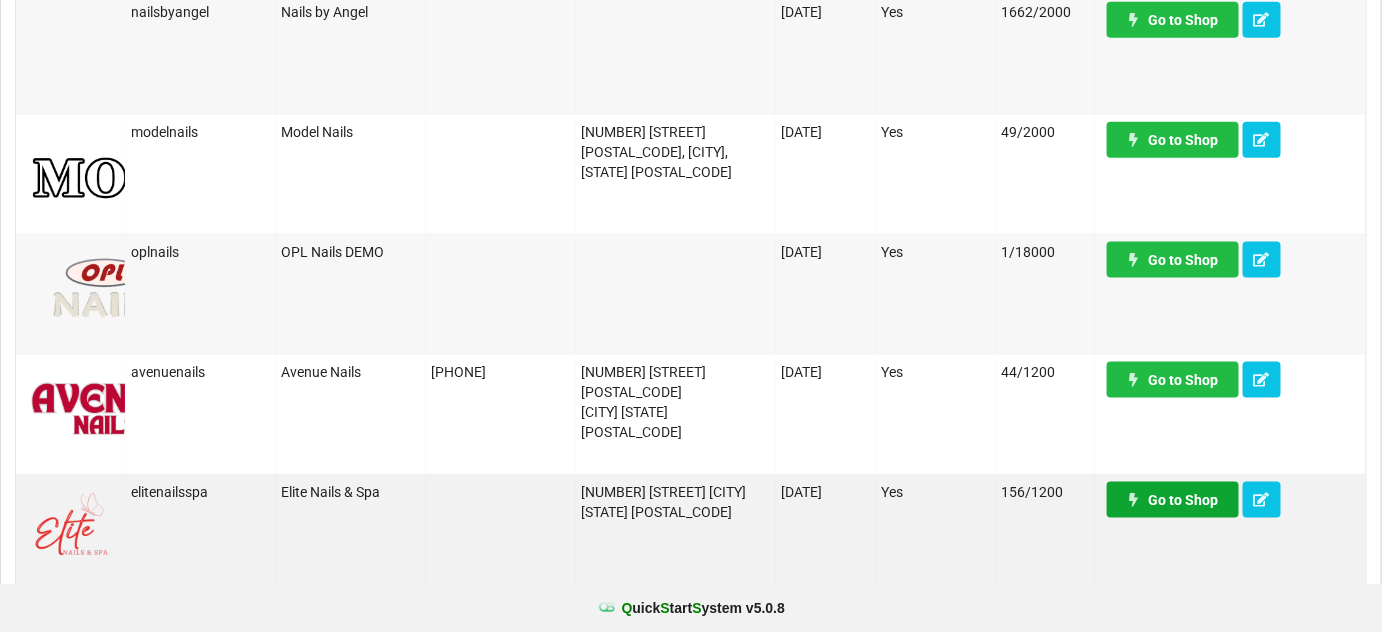click on "Go to Shop" at bounding box center (1173, 500) 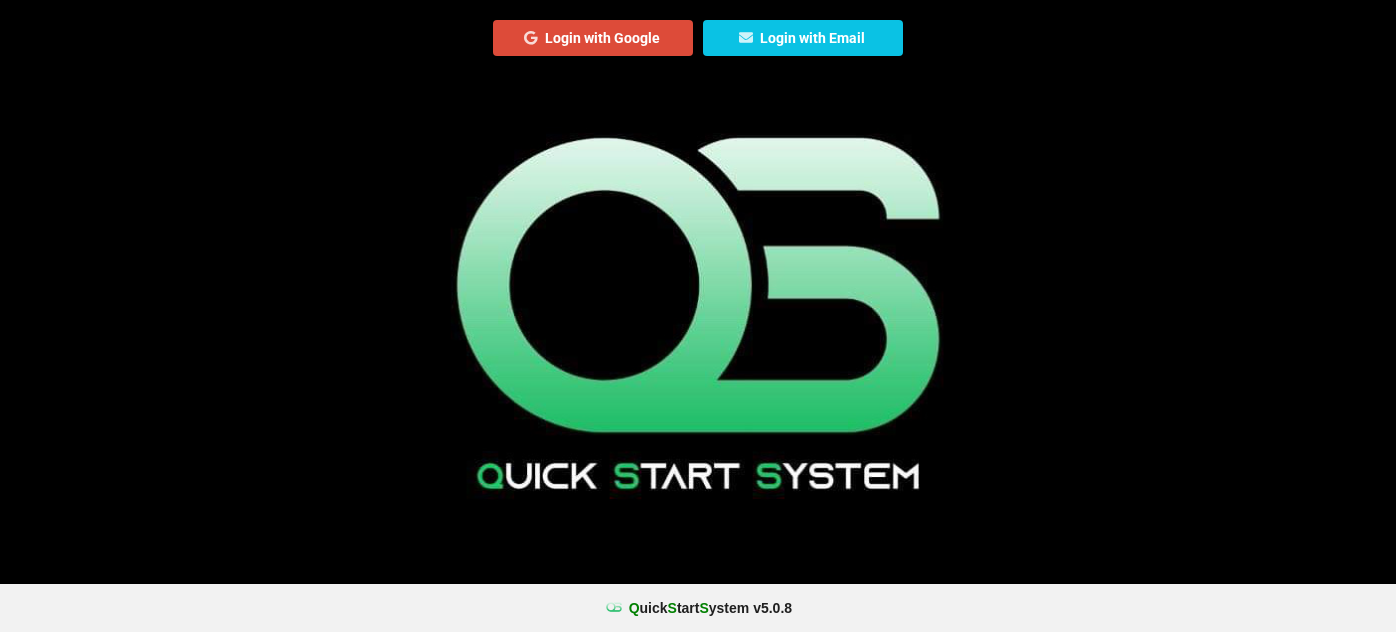 scroll, scrollTop: 0, scrollLeft: 0, axis: both 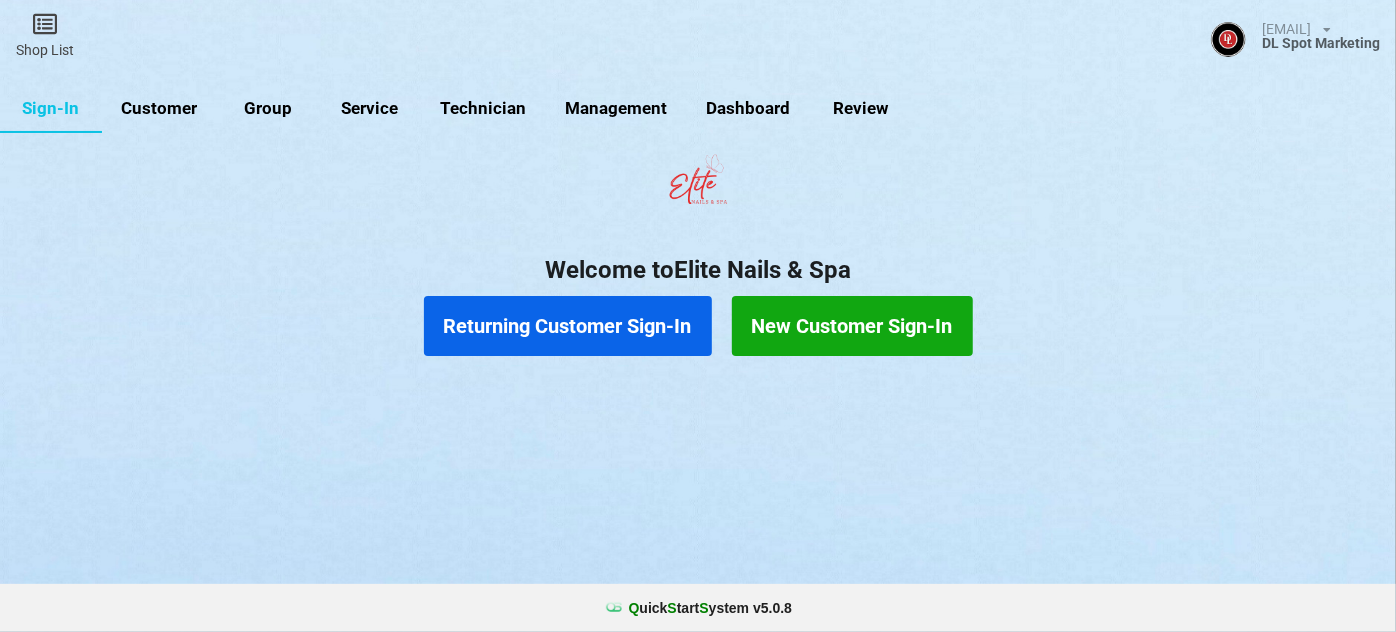 click on "Customer" at bounding box center [159, 109] 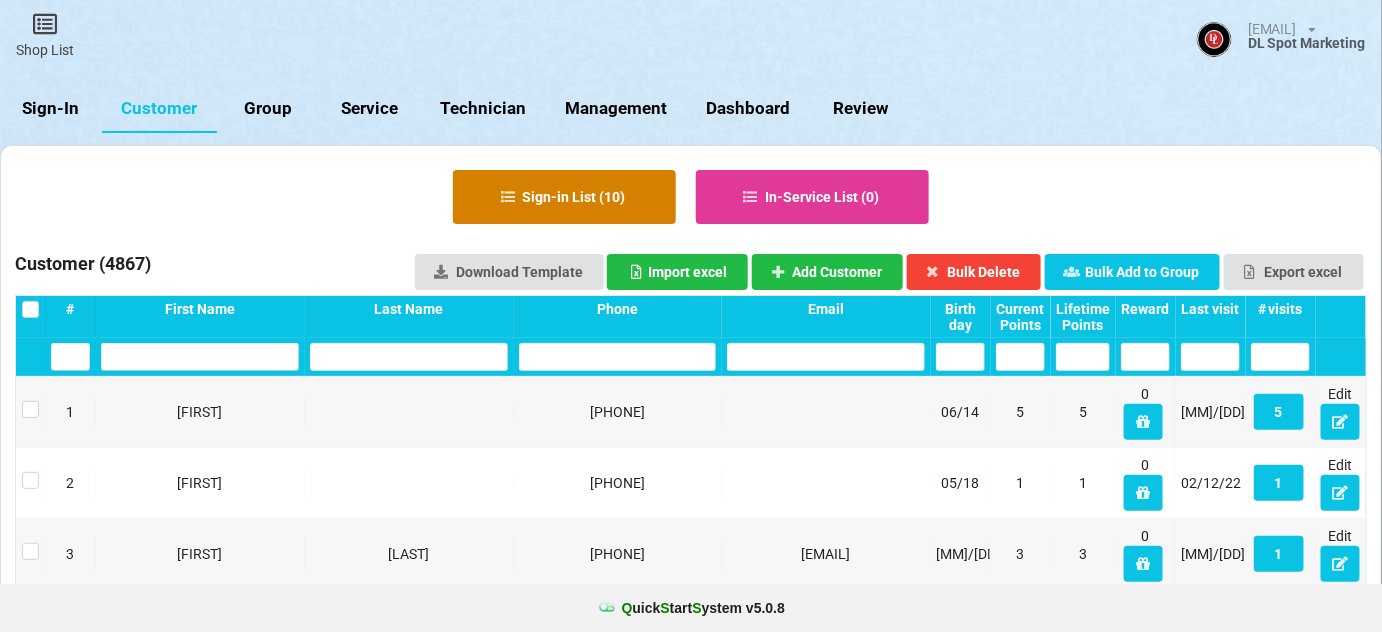 click on "Sign-in List ( 10 )" at bounding box center (564, 197) 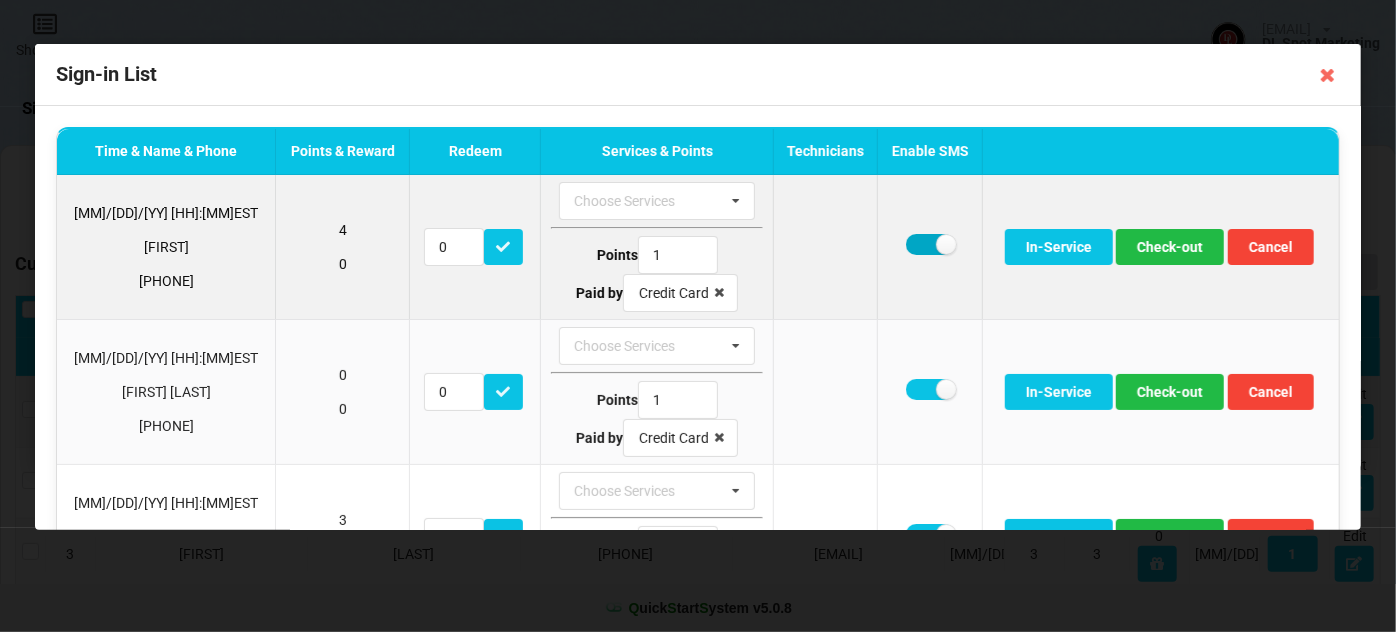 drag, startPoint x: 906, startPoint y: 250, endPoint x: 931, endPoint y: 259, distance: 26.57066 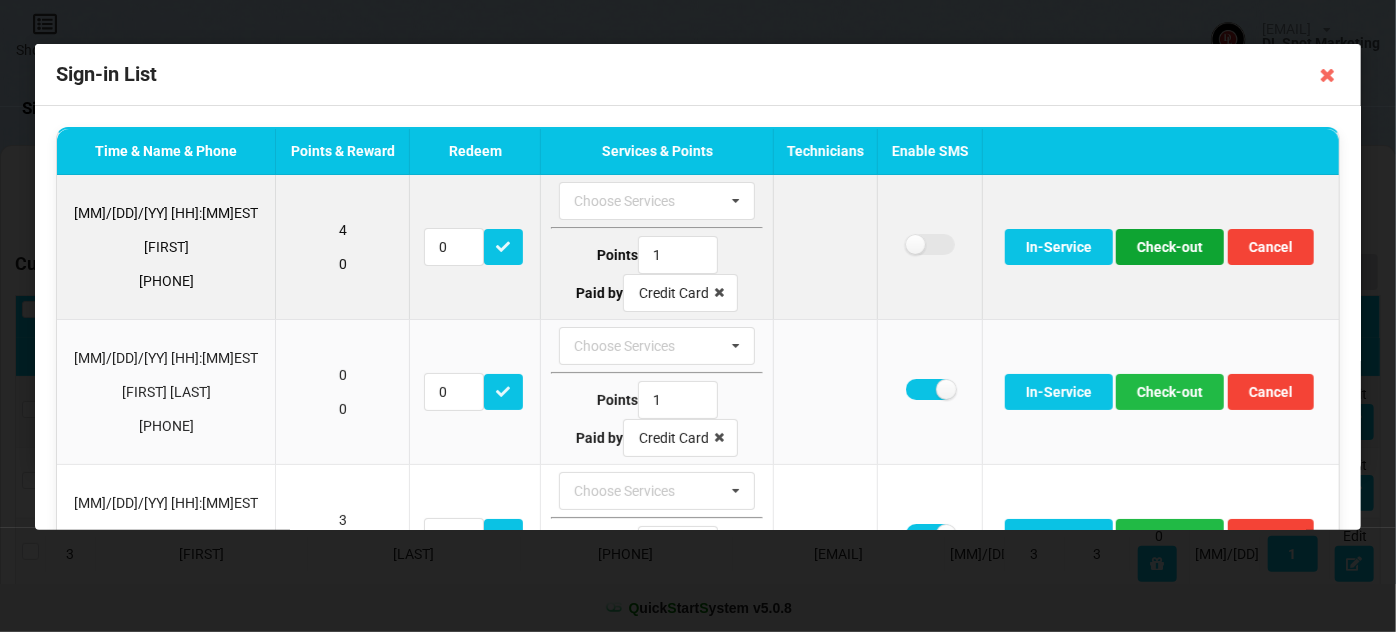 click on "Check-out" at bounding box center (1170, 247) 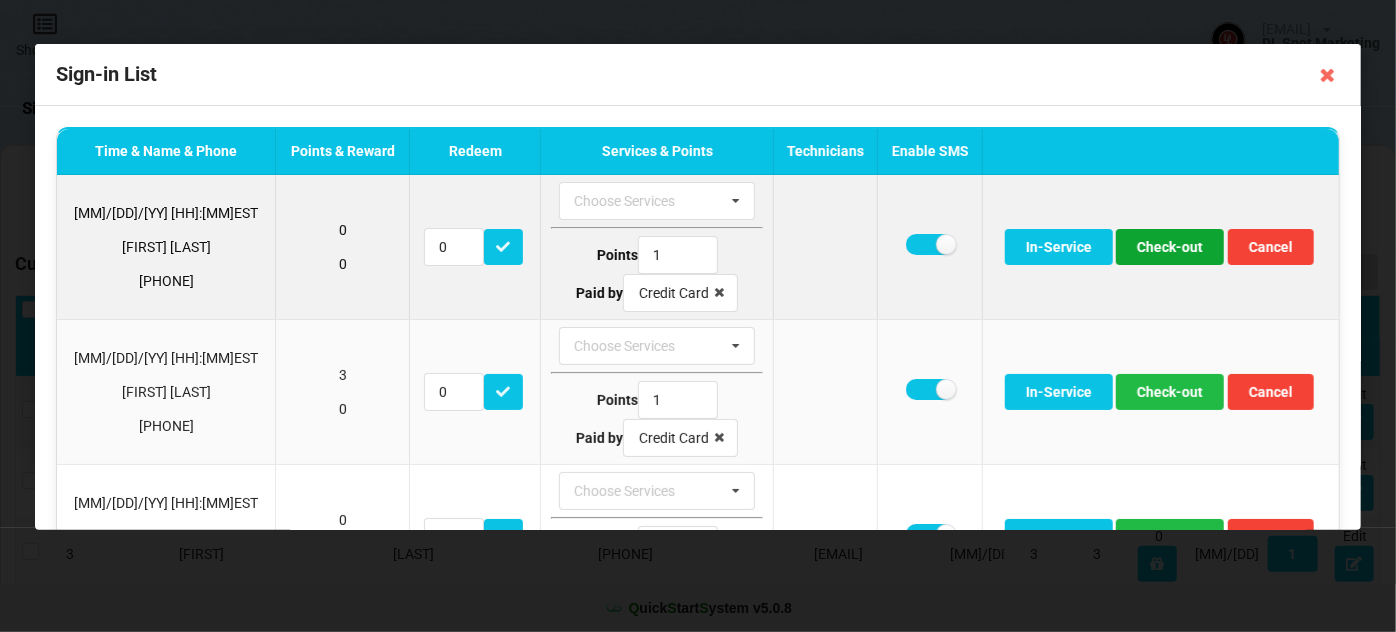 click on "Check-out" at bounding box center (1170, 247) 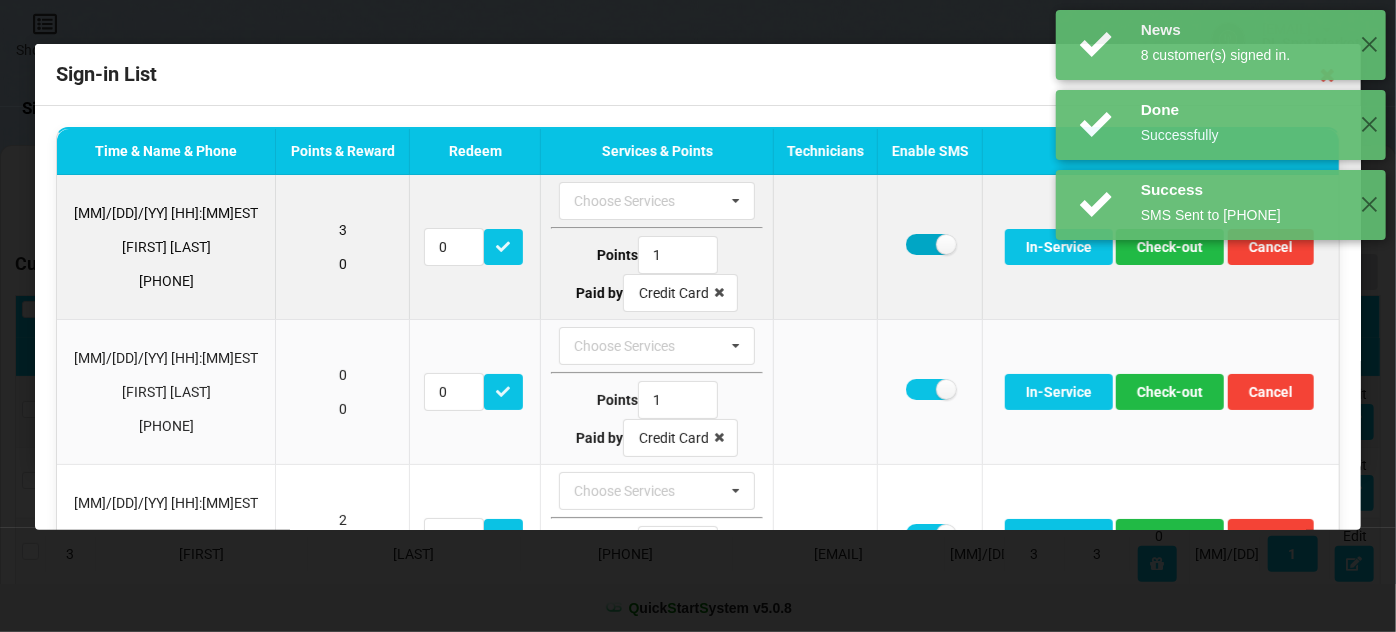 click at bounding box center [930, 244] 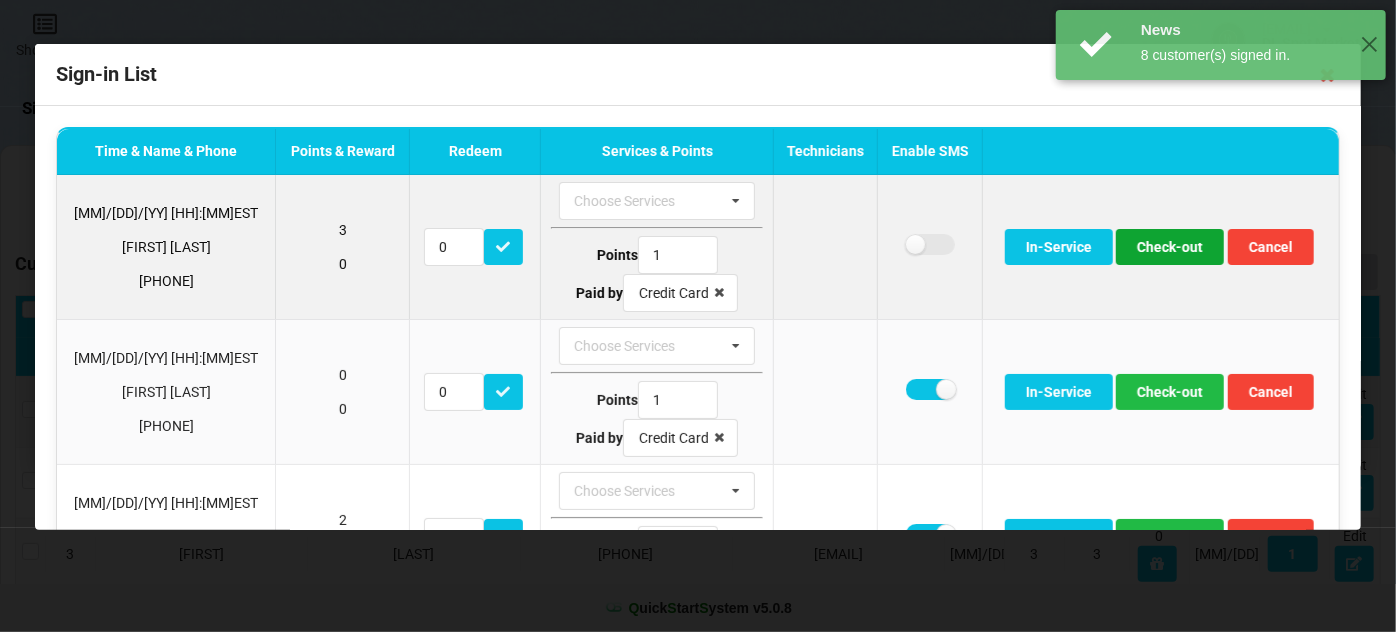 click on "Check-out" at bounding box center (1170, 247) 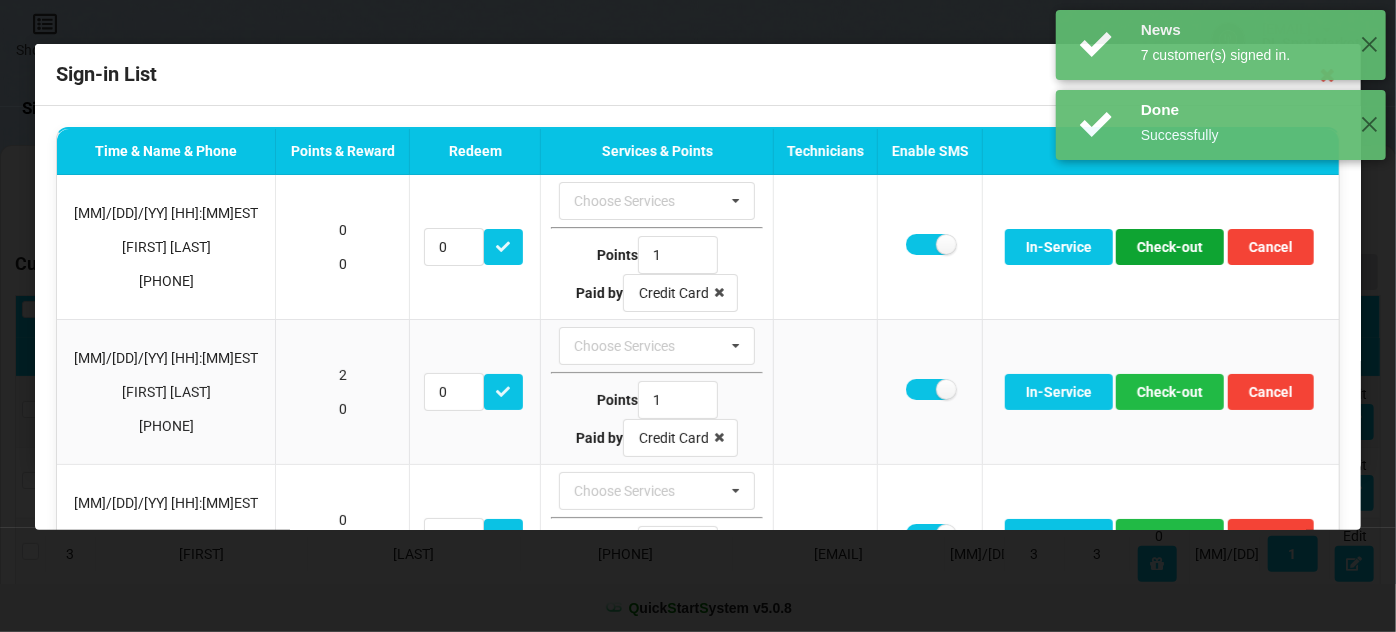 click on "Check-out" at bounding box center [1170, 247] 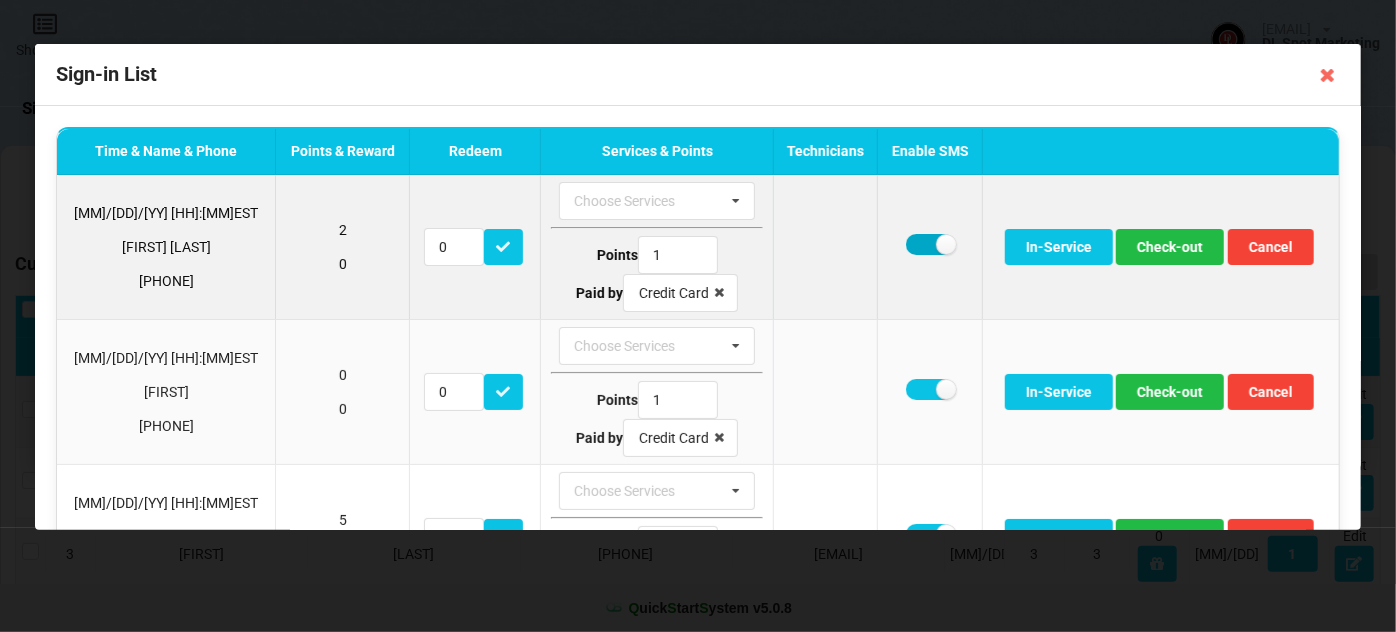 click at bounding box center [930, 244] 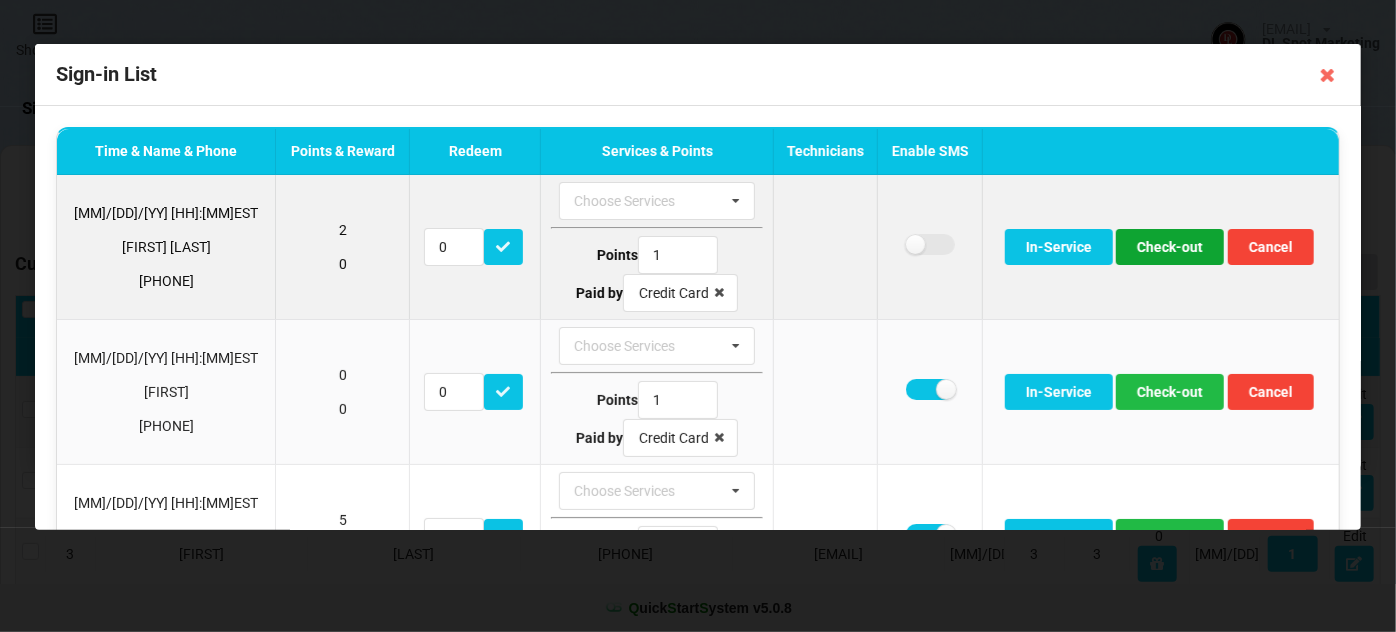 click on "Check-out" at bounding box center (1170, 247) 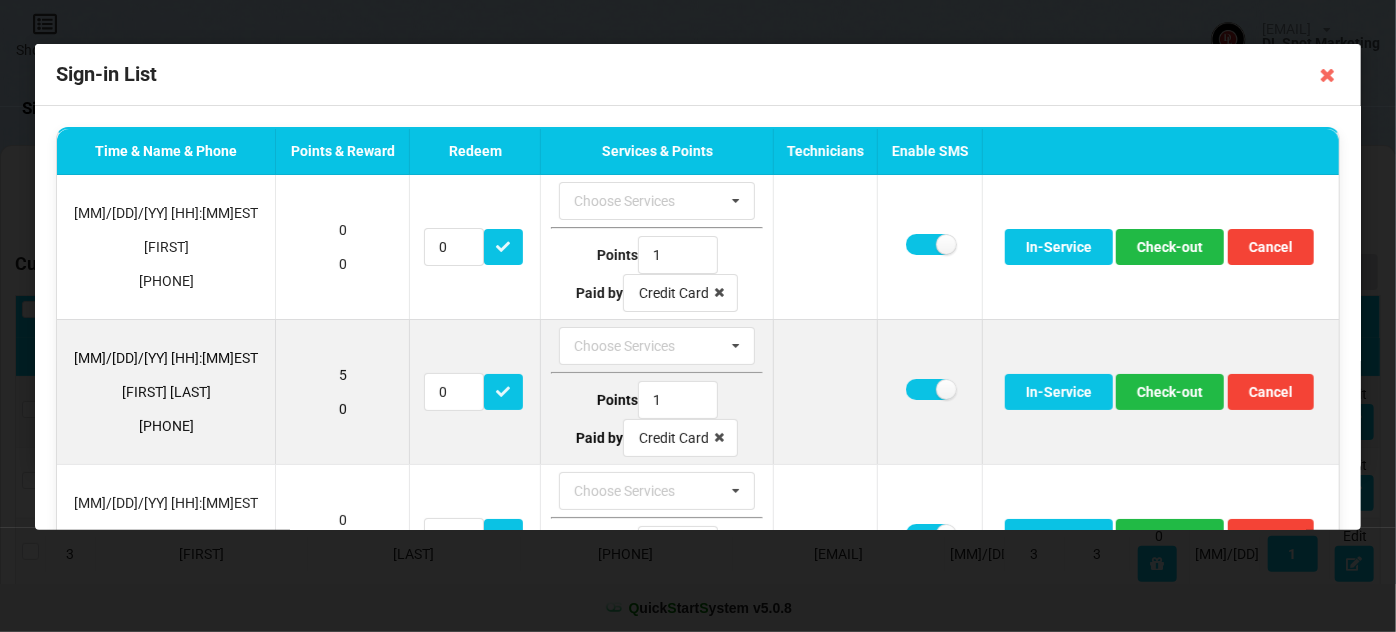 click at bounding box center (929, 247) 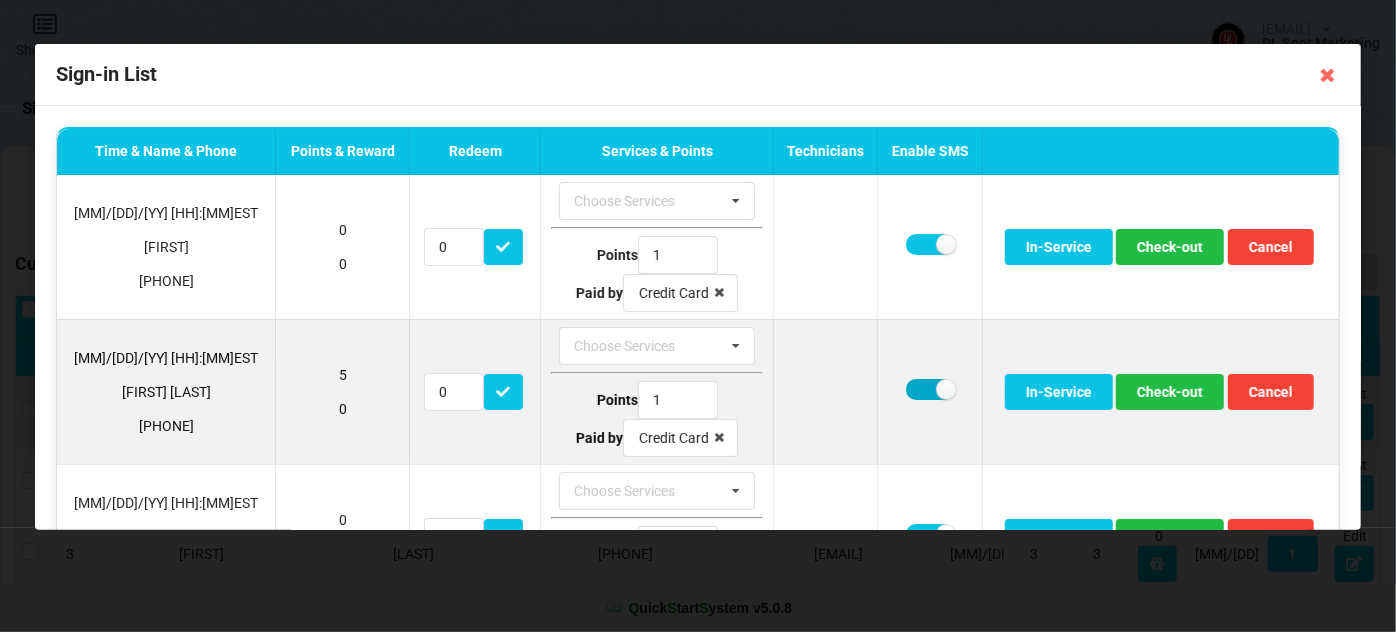 click at bounding box center [930, 244] 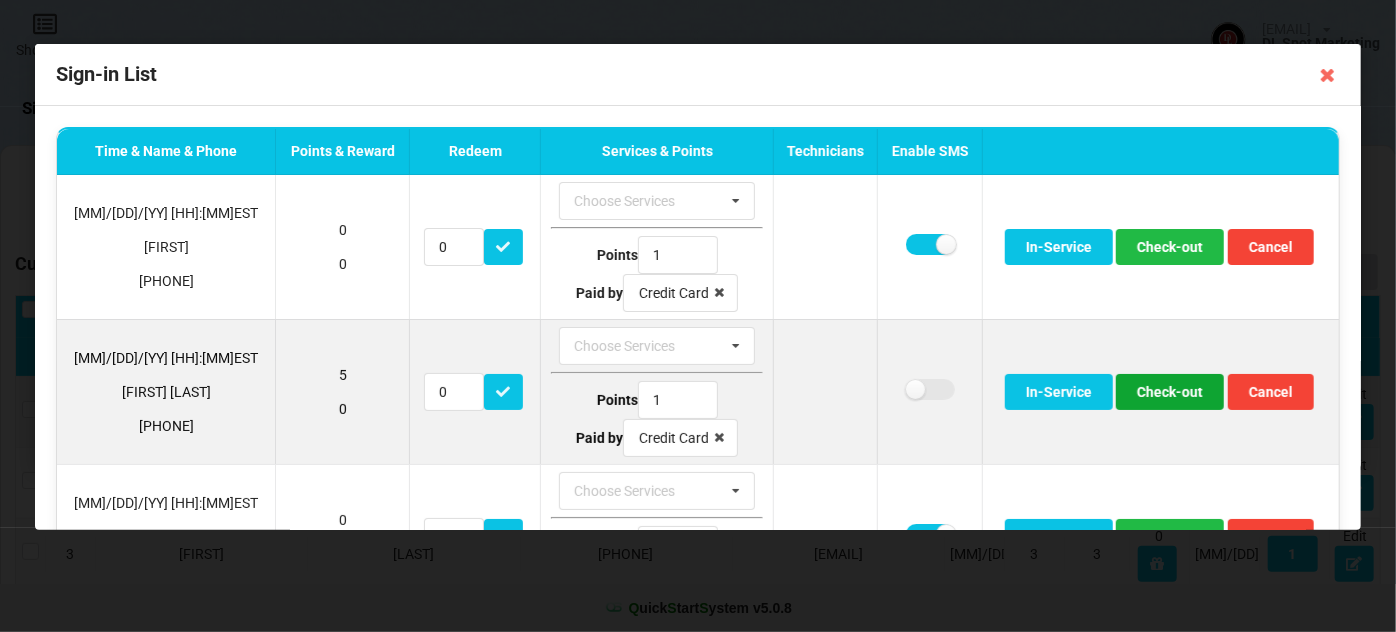 click on "Check-out" at bounding box center [1170, 247] 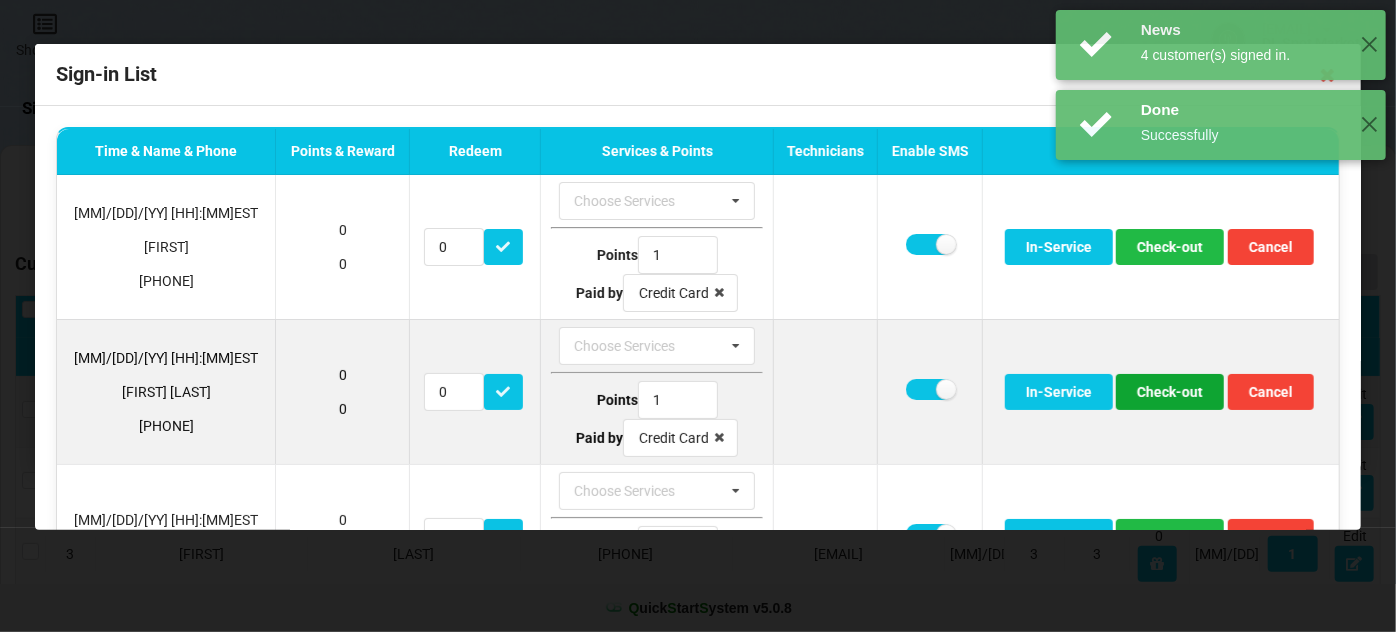click on "Check-out" at bounding box center (1170, 247) 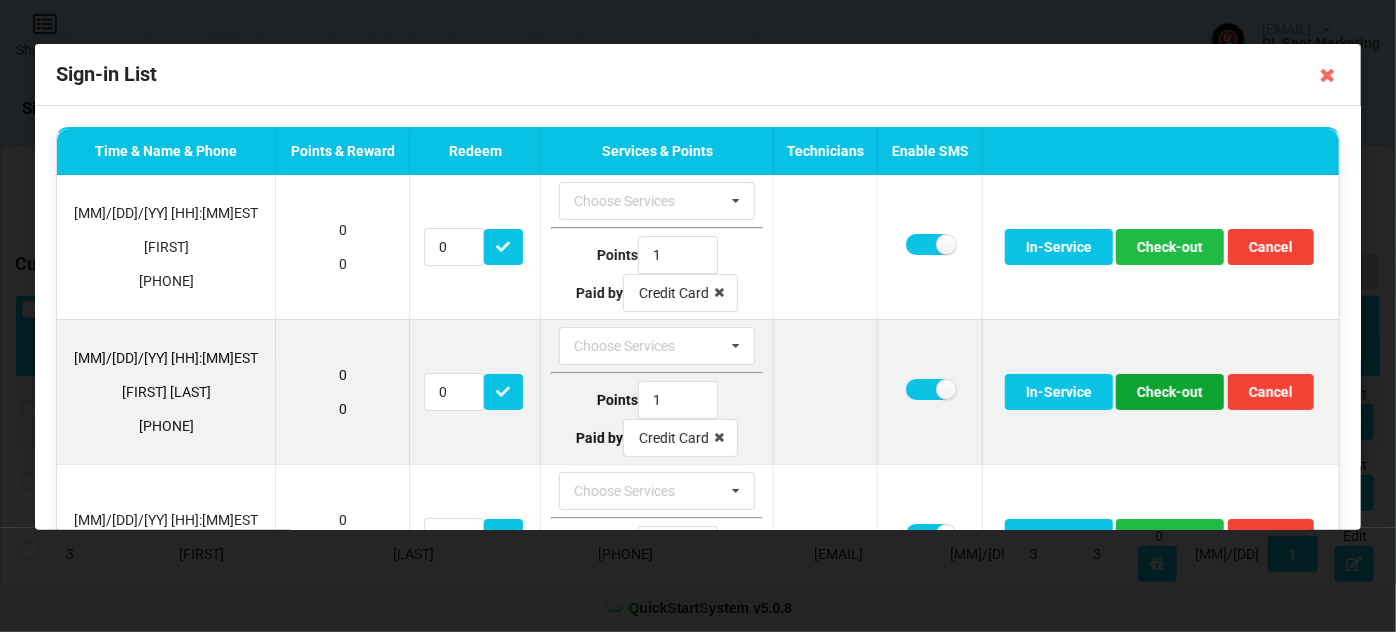 click on "Check-out" at bounding box center (1170, 247) 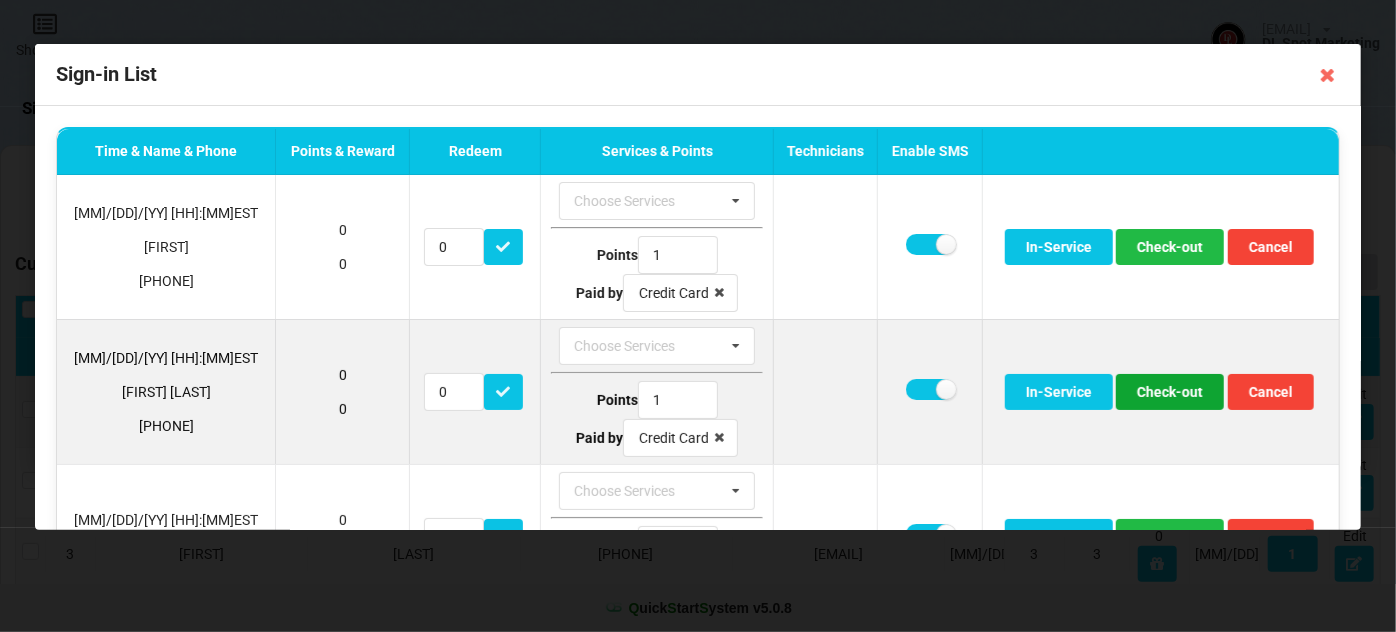 click on "Check-out" at bounding box center (1170, 247) 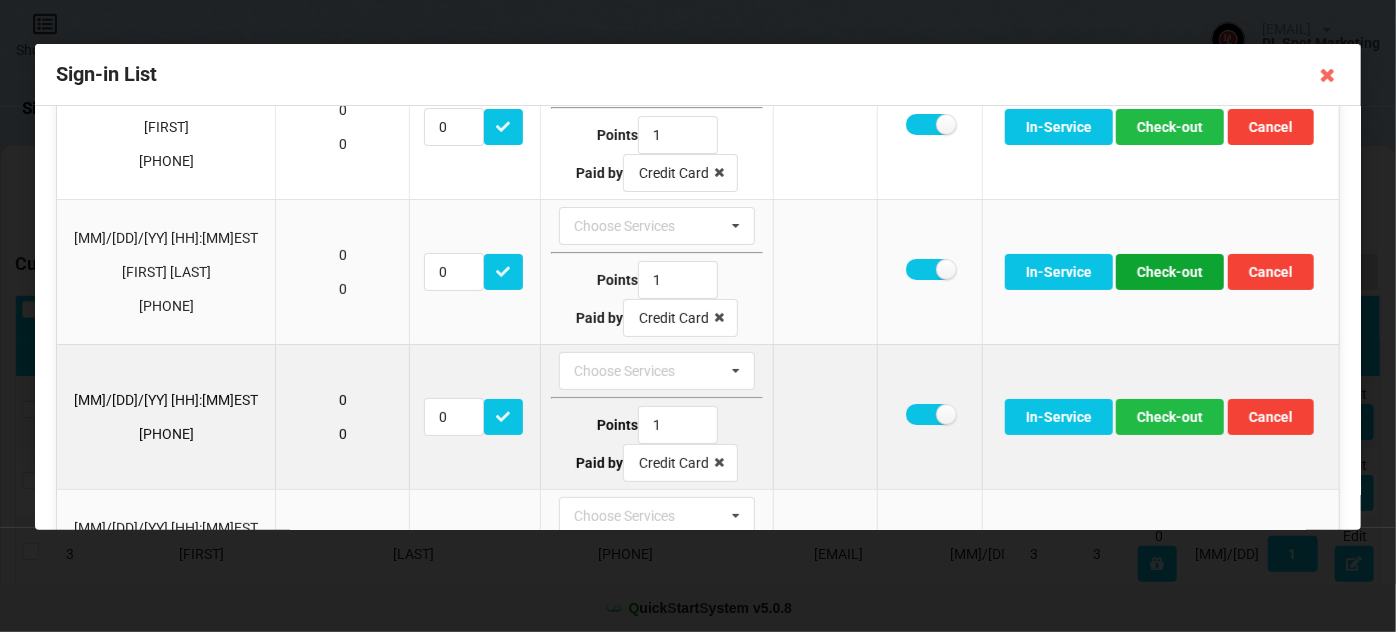 scroll, scrollTop: 120, scrollLeft: 0, axis: vertical 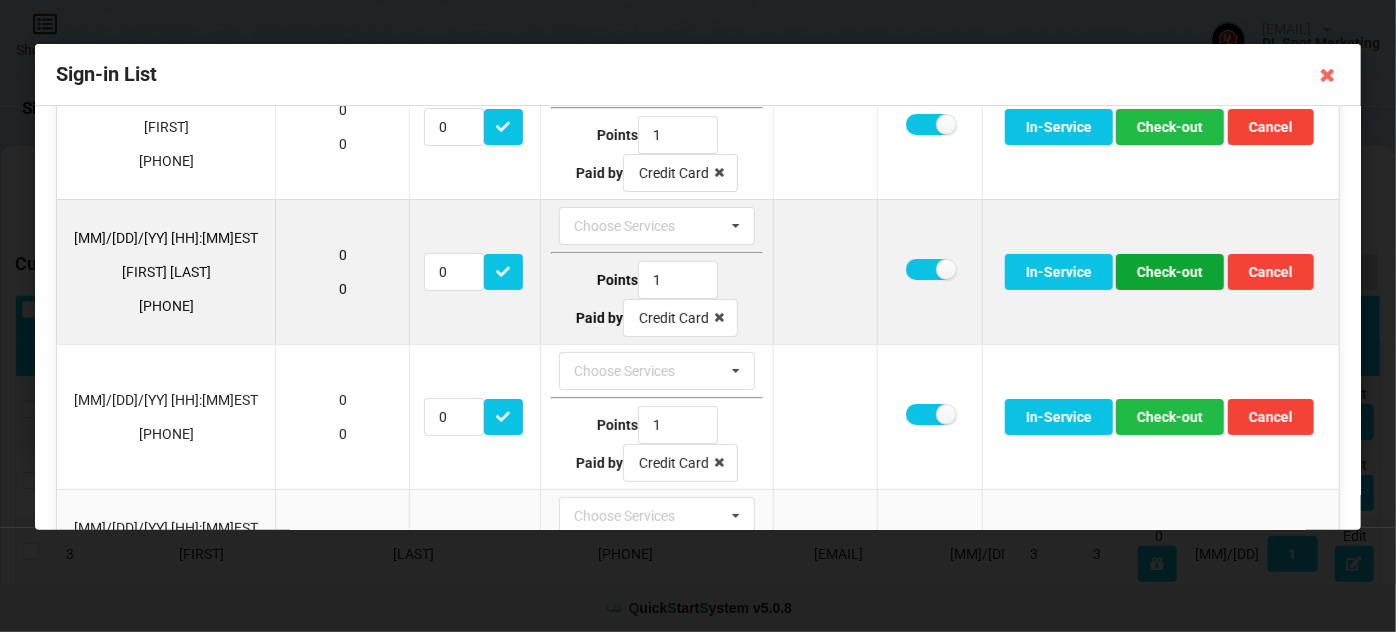 click on "Check-out" at bounding box center (1170, 127) 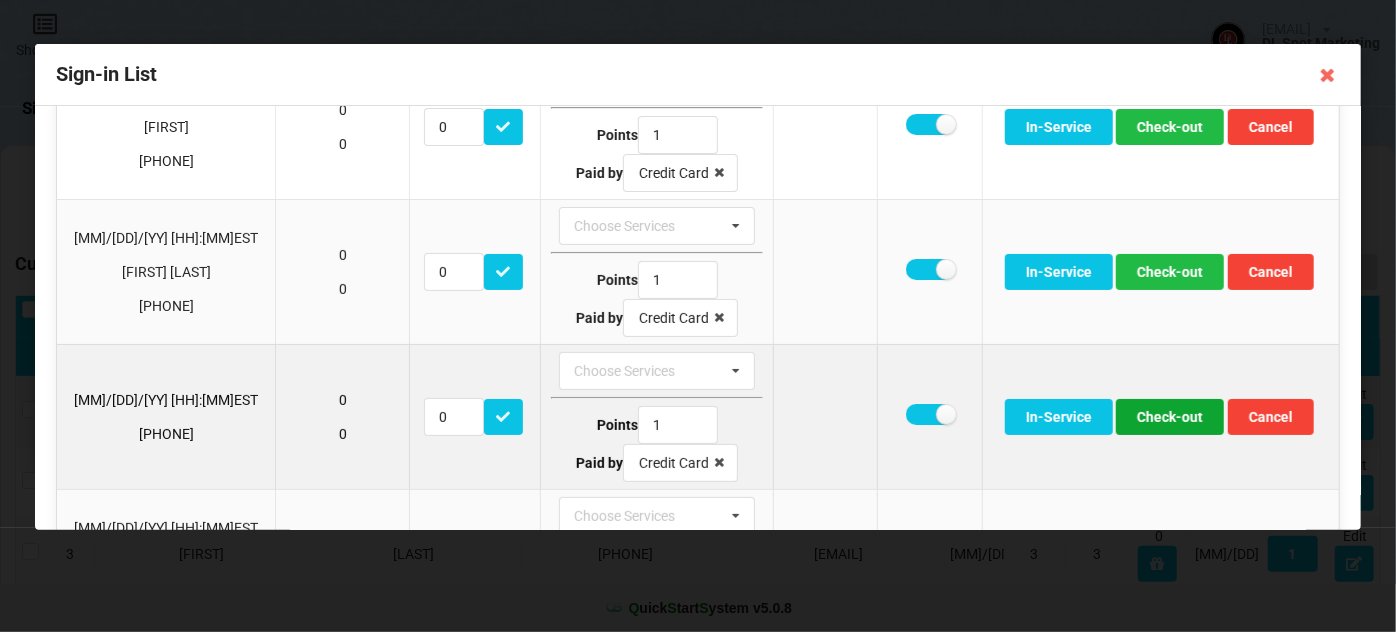 click on "Check-out" at bounding box center [1170, 127] 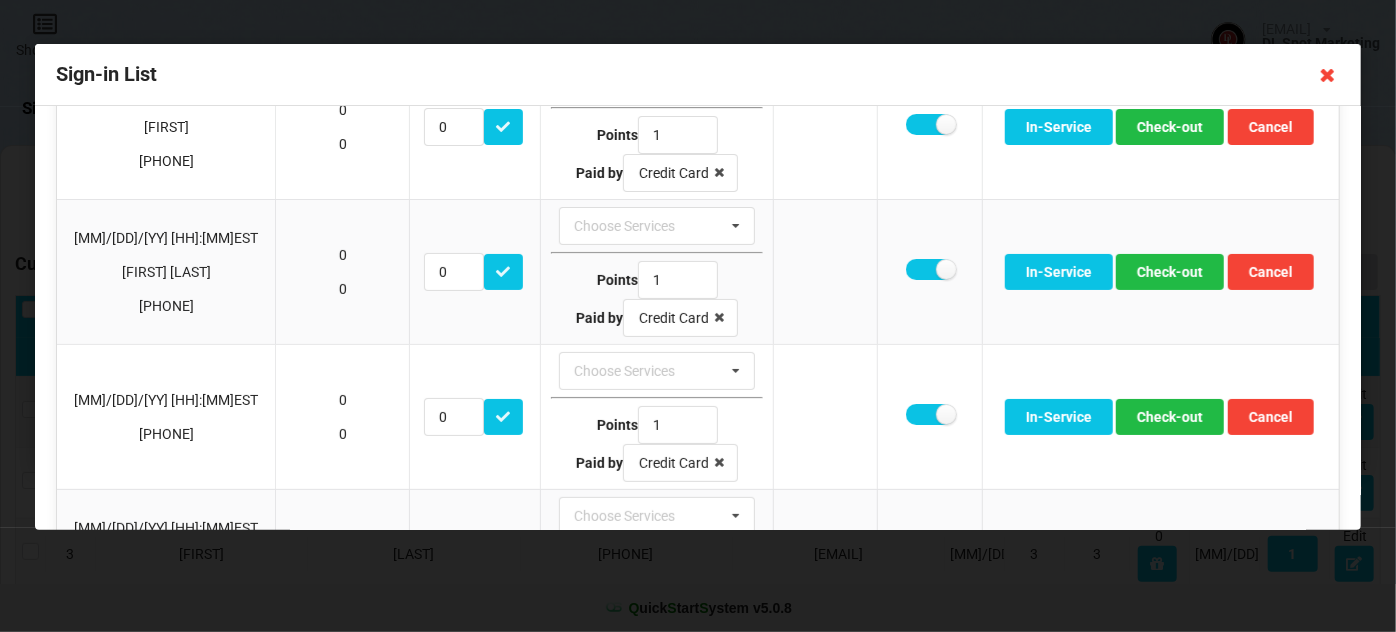 click at bounding box center [1328, 75] 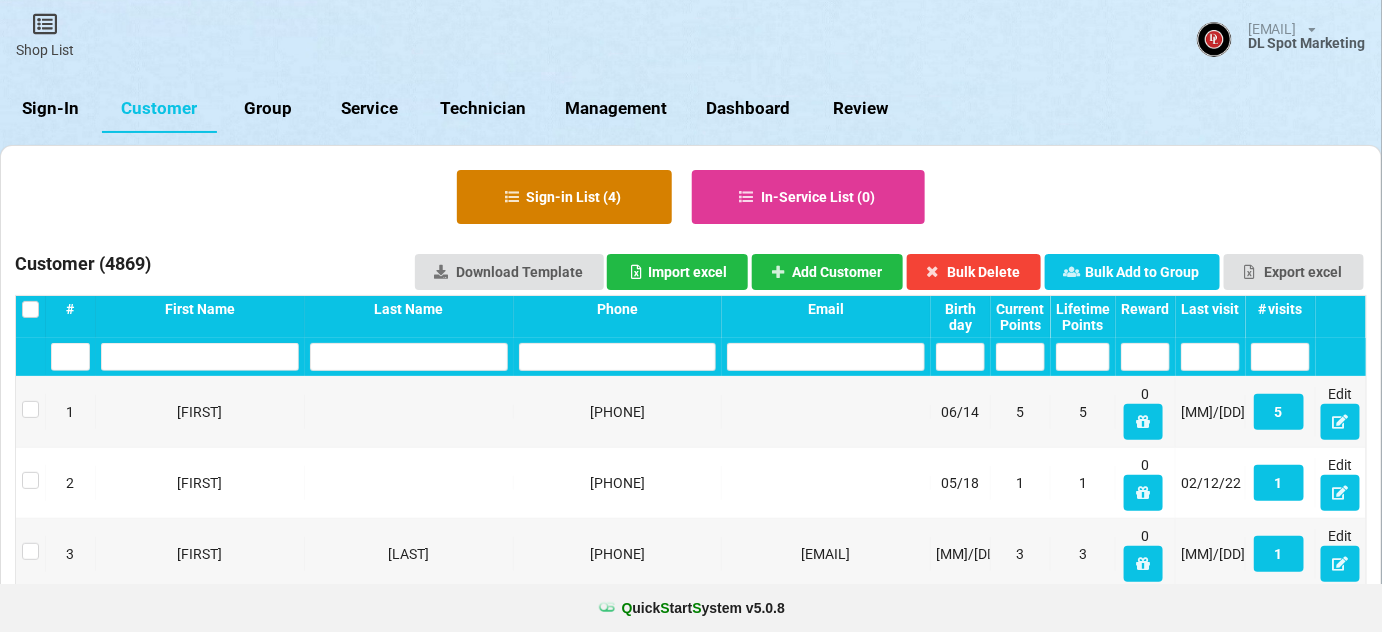 click on "Sign-in List ( 4 )" at bounding box center [564, 197] 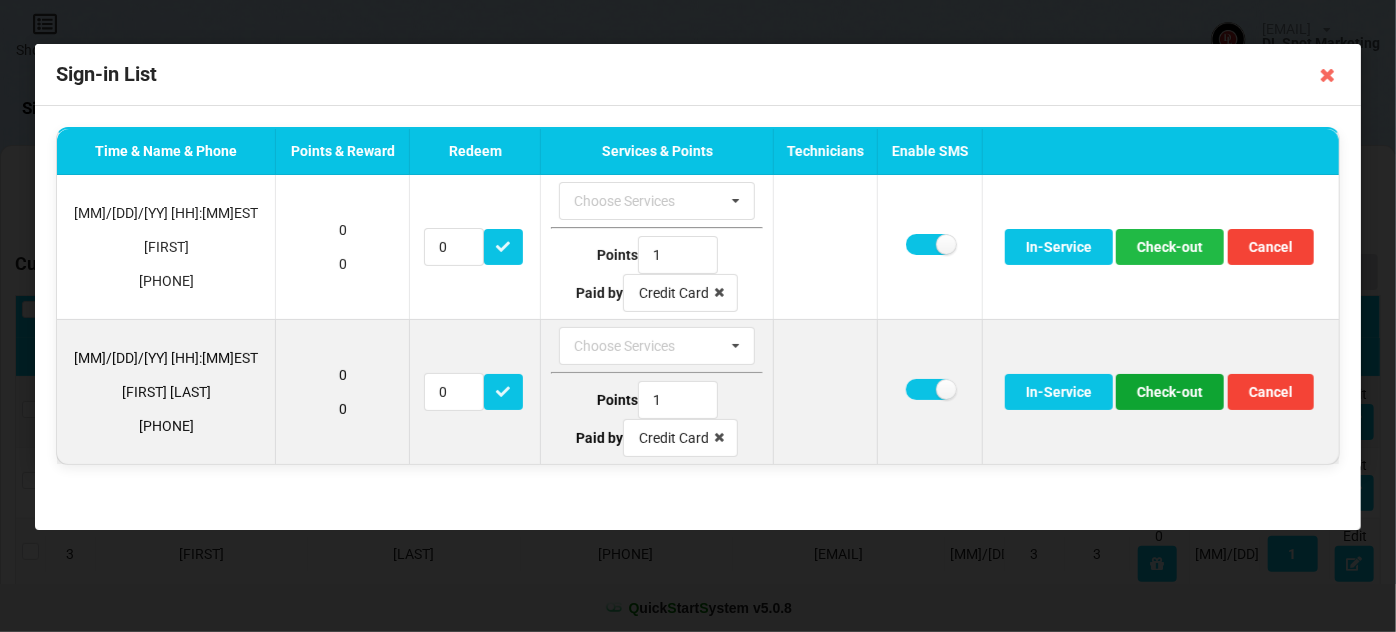 click on "Check-out" at bounding box center (1170, 247) 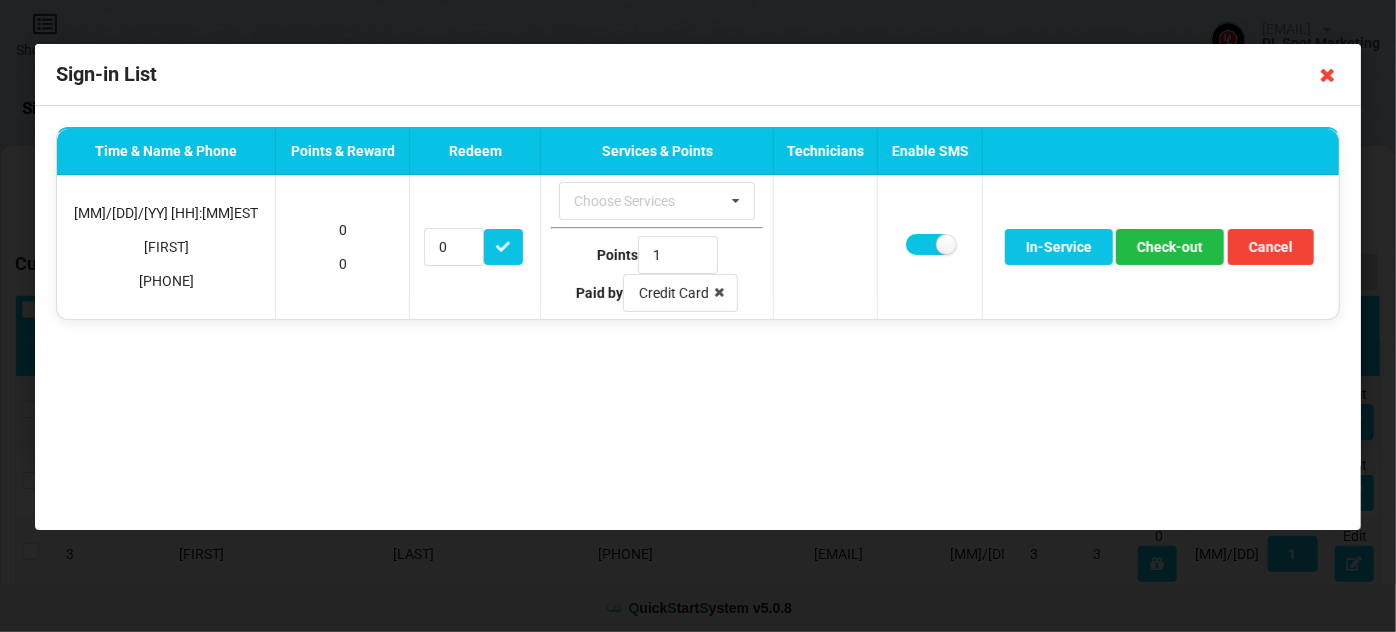 click at bounding box center (1328, 75) 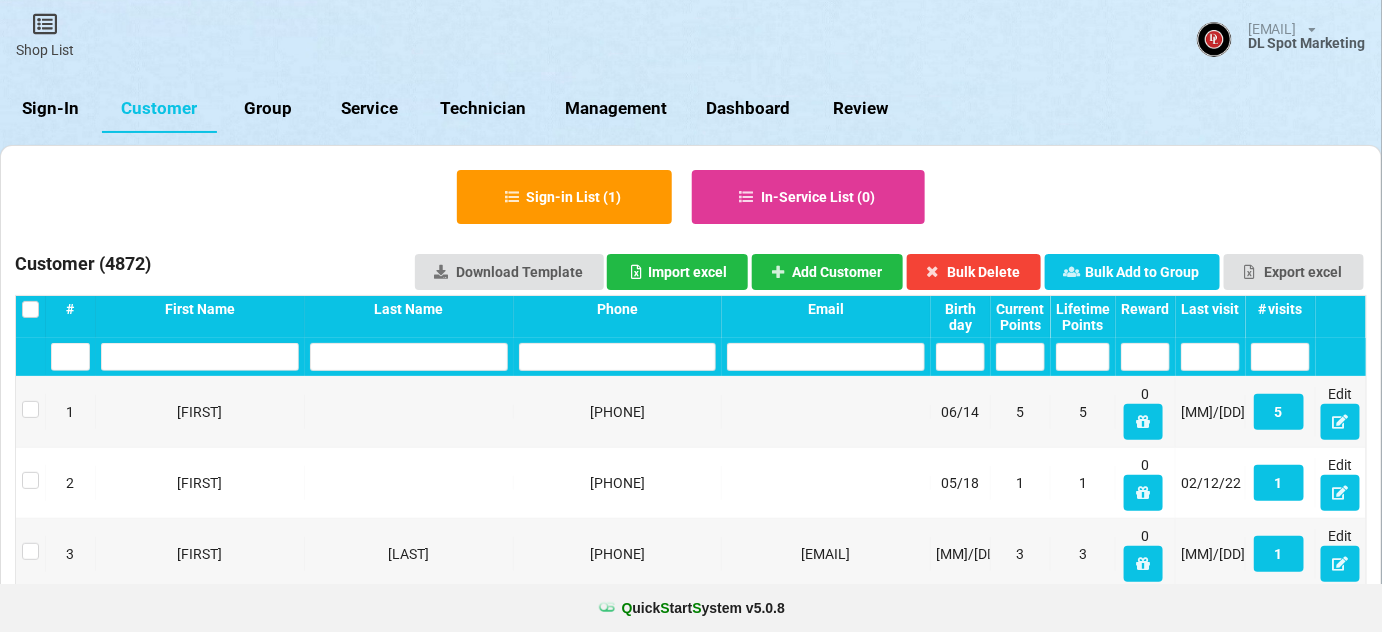click on "Sign-In" at bounding box center (51, 109) 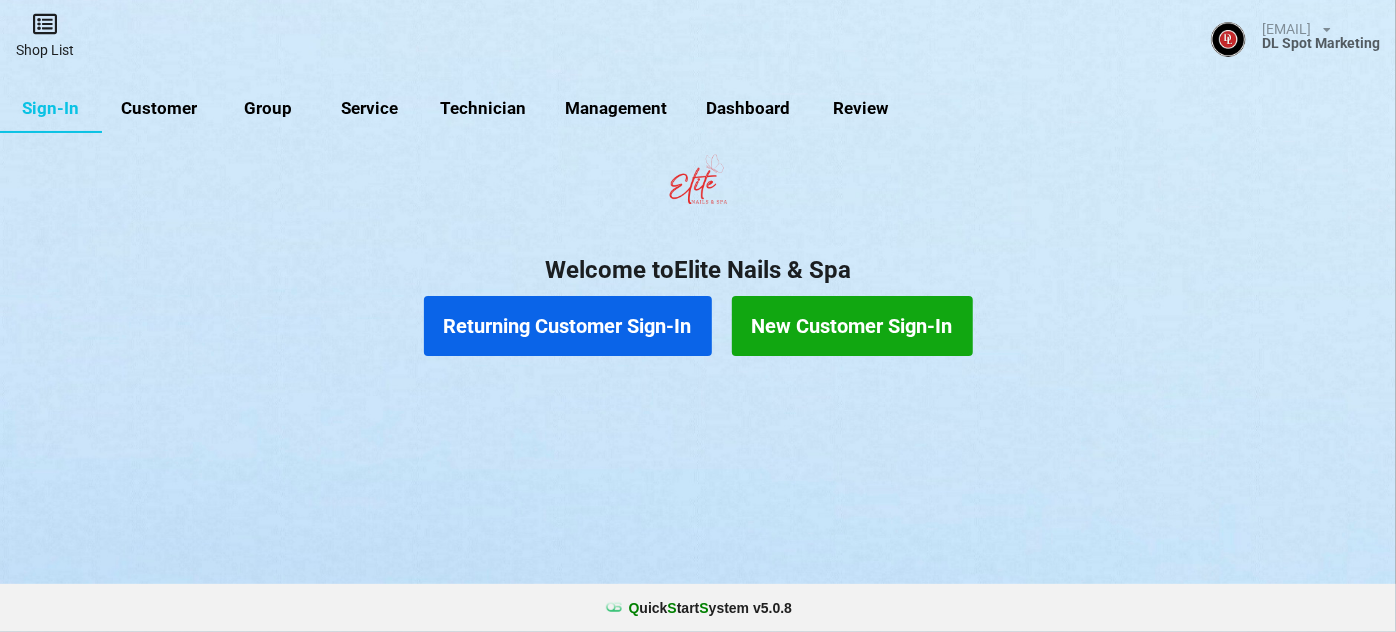 click at bounding box center (45, 24) 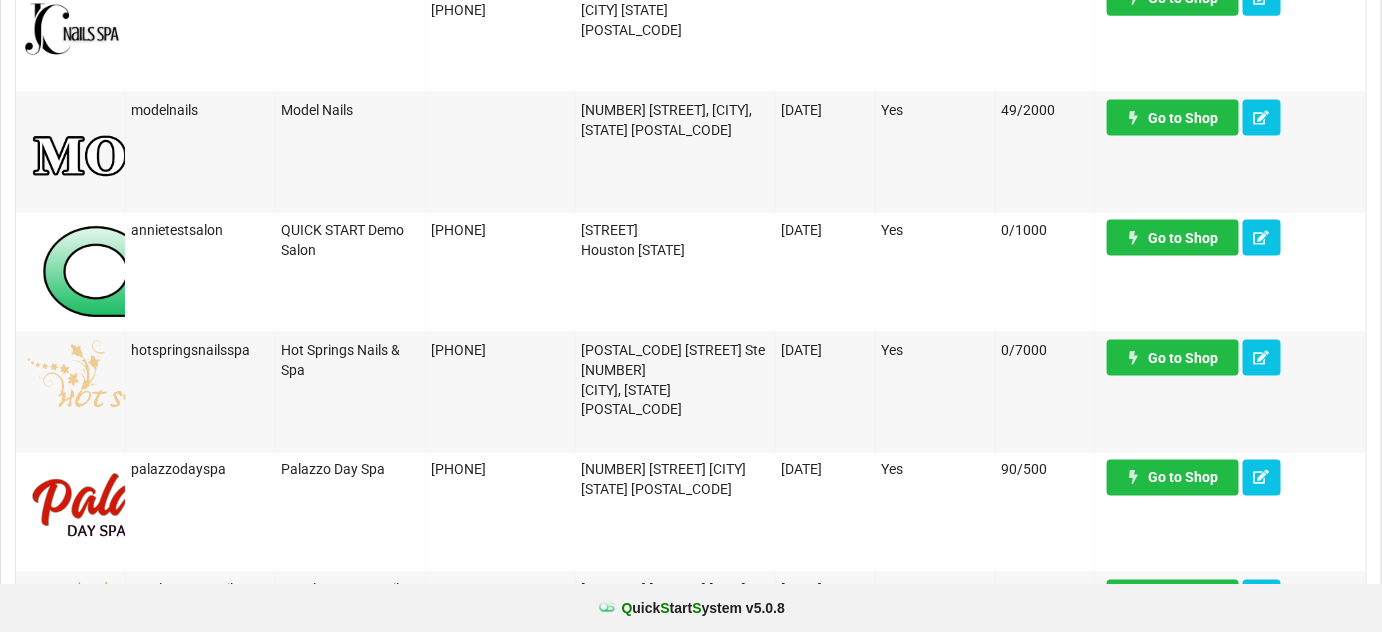 scroll, scrollTop: 969, scrollLeft: 0, axis: vertical 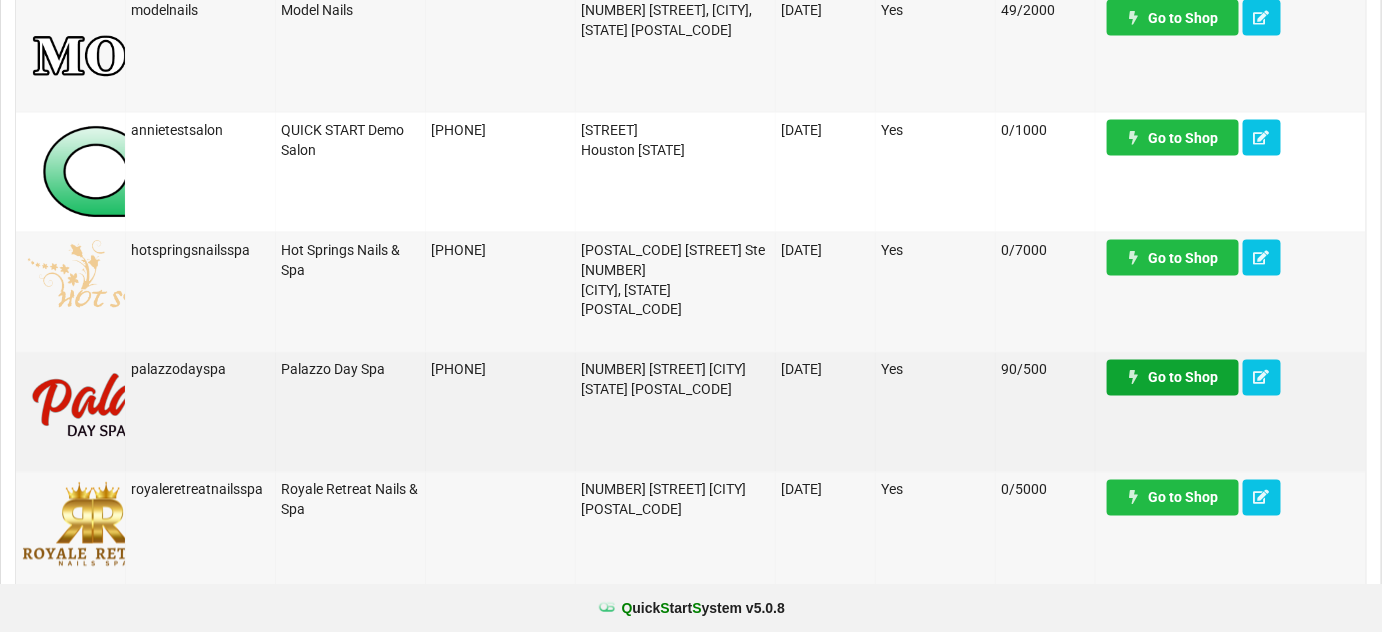 click on "Go to Shop" at bounding box center [1173, 378] 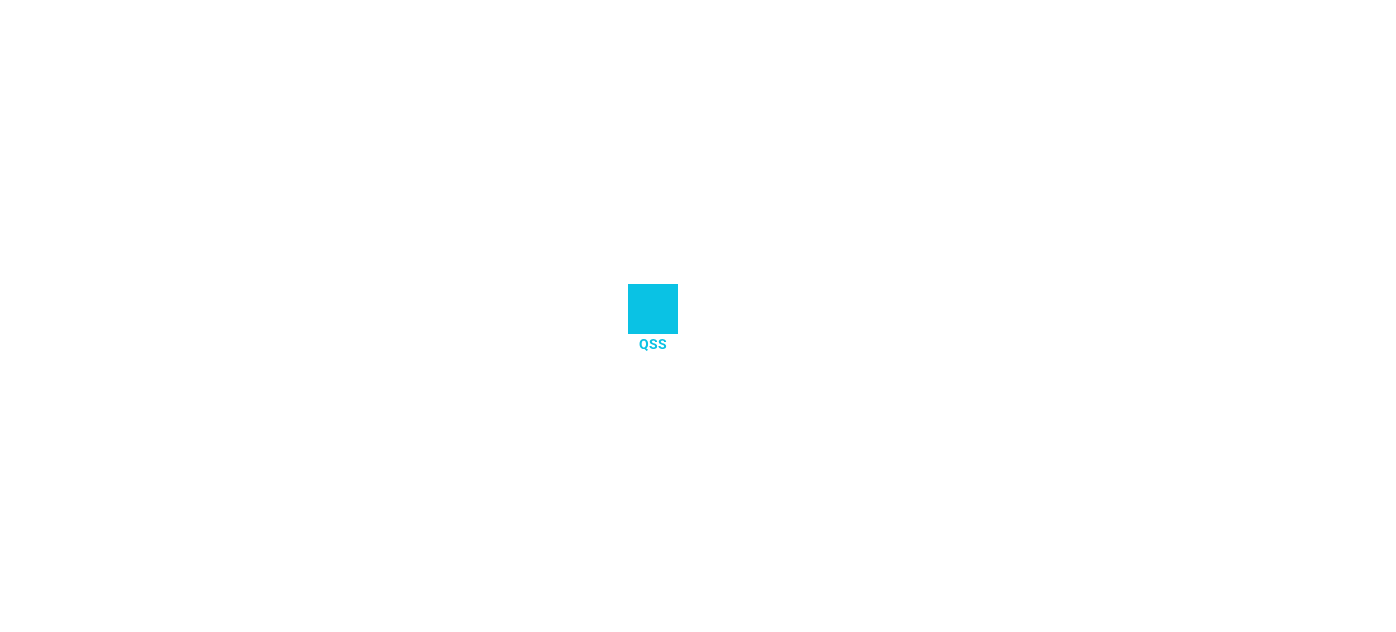 scroll, scrollTop: 0, scrollLeft: 0, axis: both 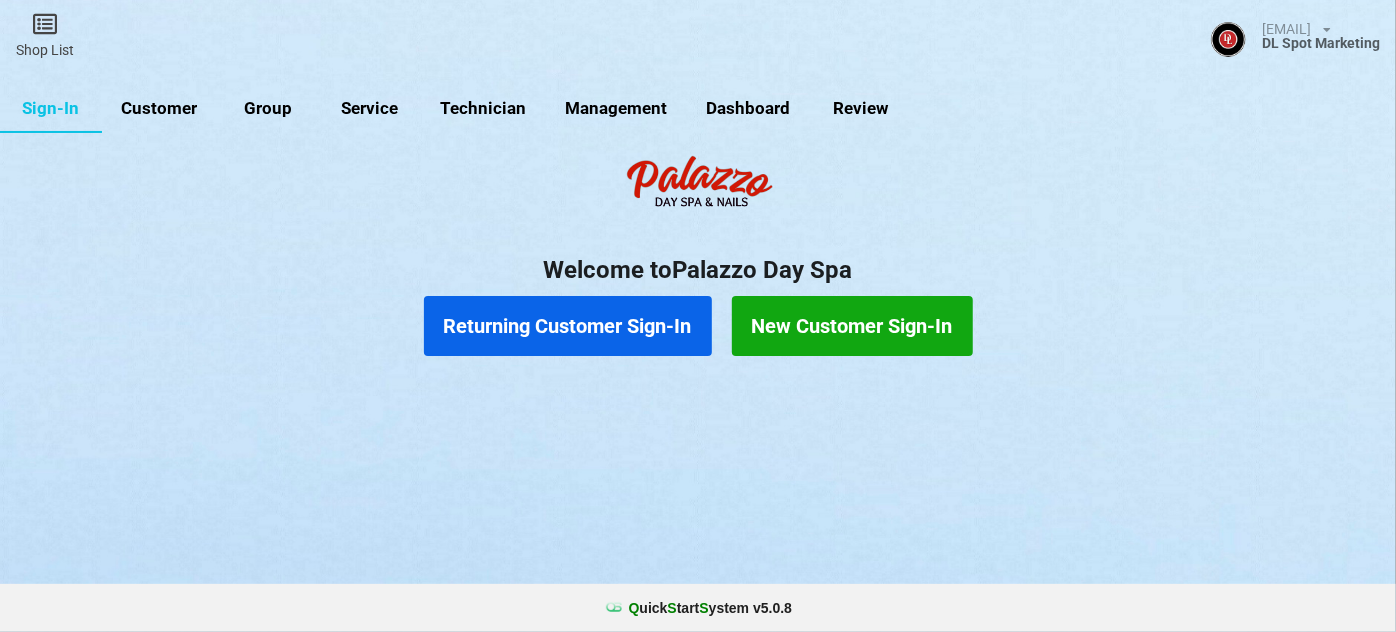 click on "Customer" at bounding box center [159, 109] 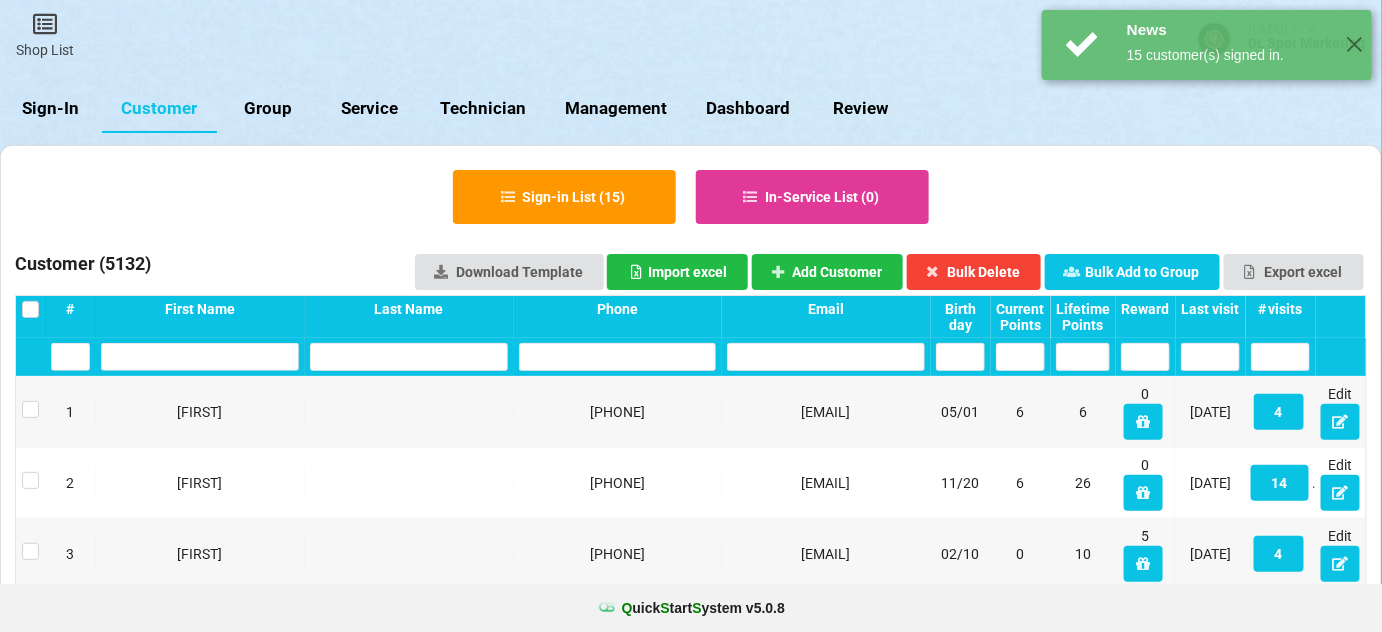 click on "Last visit" at bounding box center [70, 309] 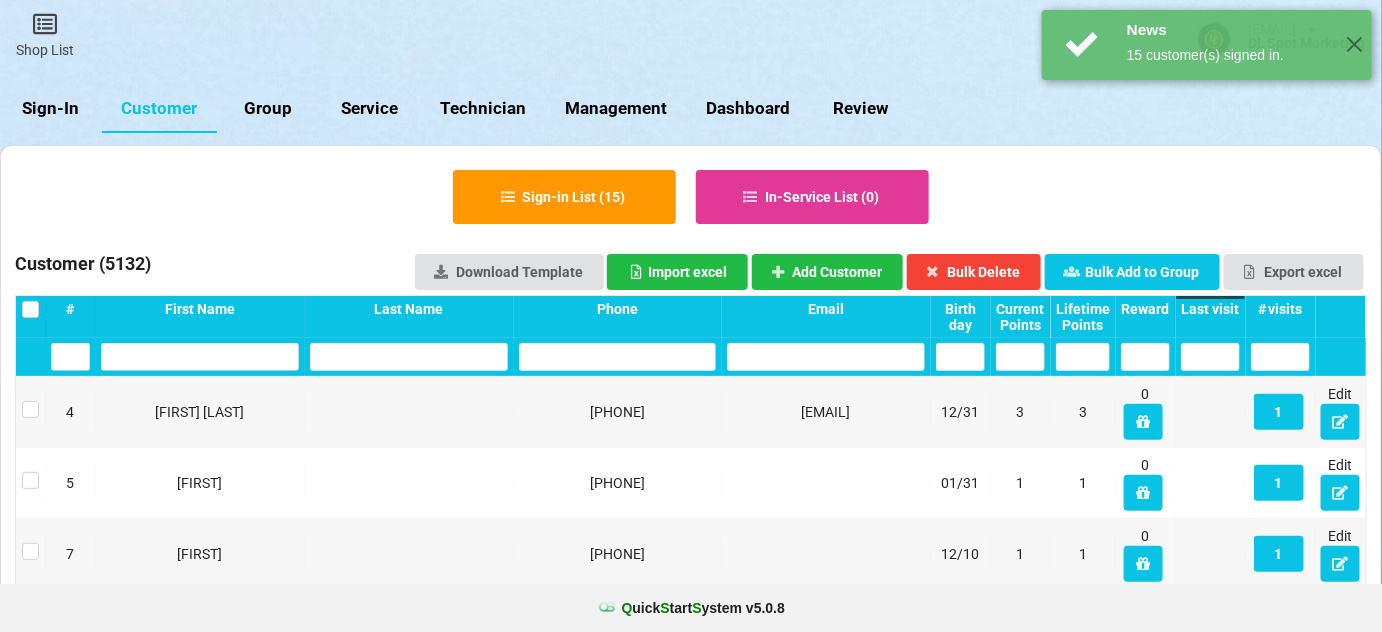 click on "Last visit" at bounding box center (1210, 309) 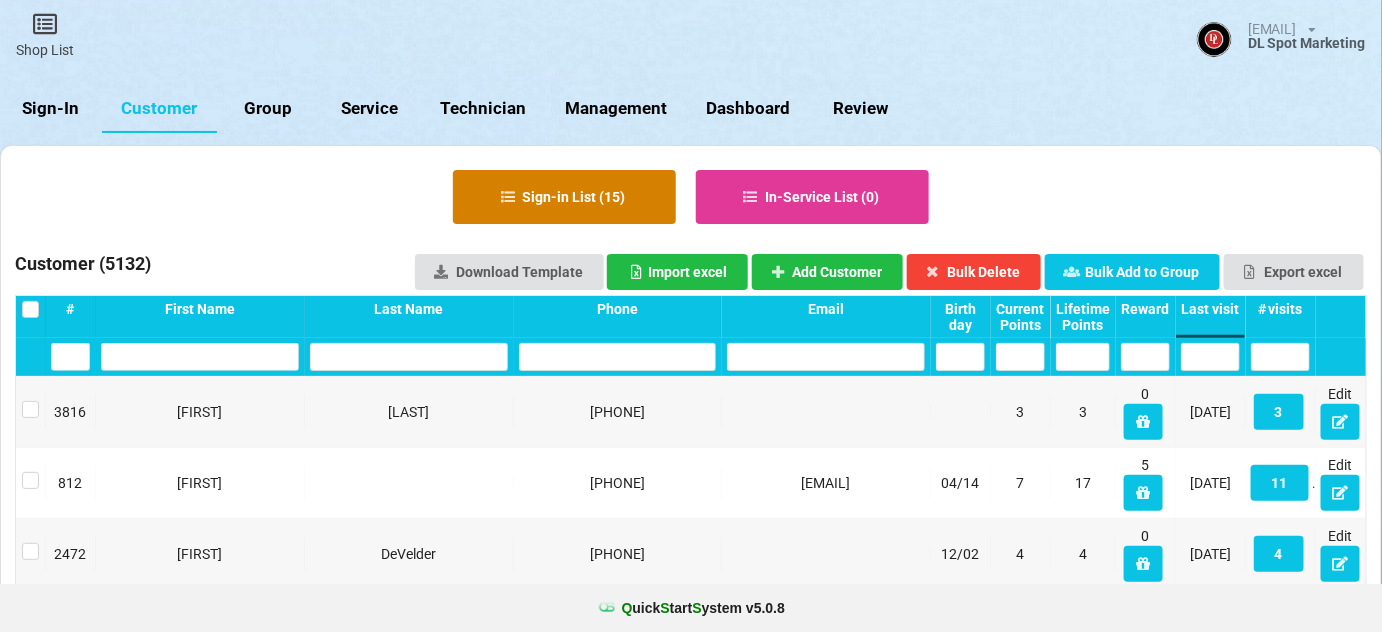click on "Sign-in List ( 15 )" at bounding box center [564, 197] 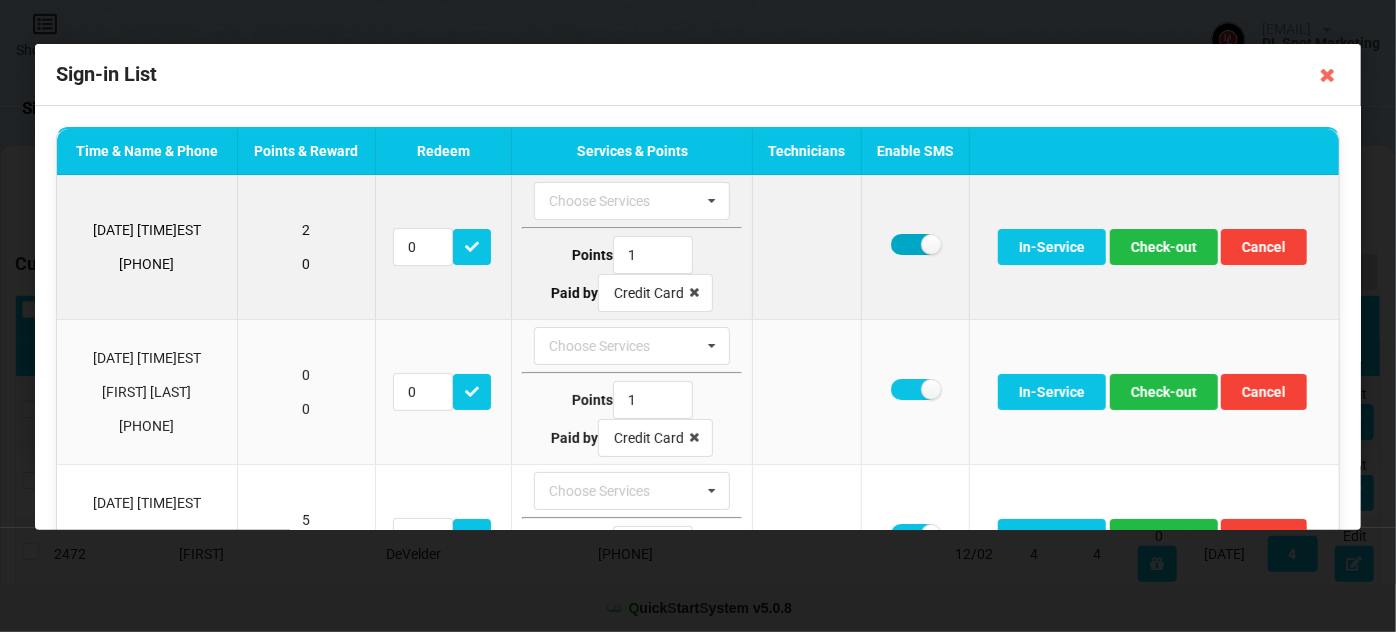 click at bounding box center (915, 244) 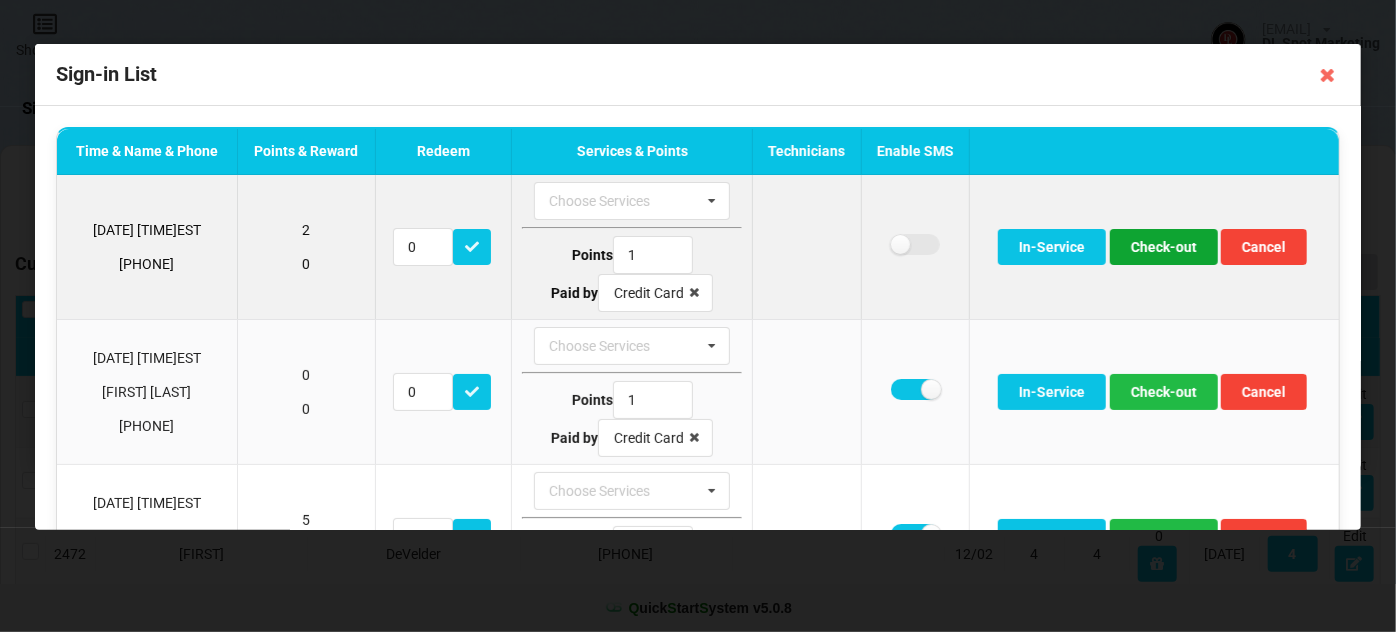 click on "Check-out" at bounding box center [1164, 247] 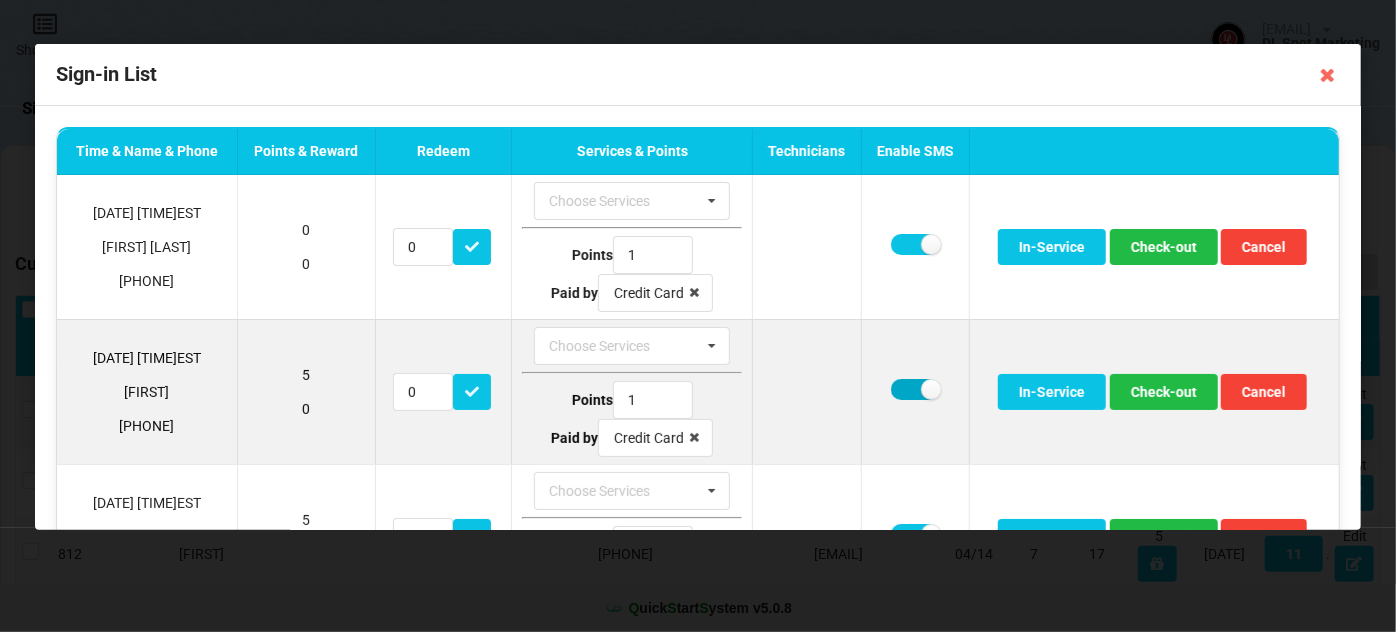 click at bounding box center [915, 244] 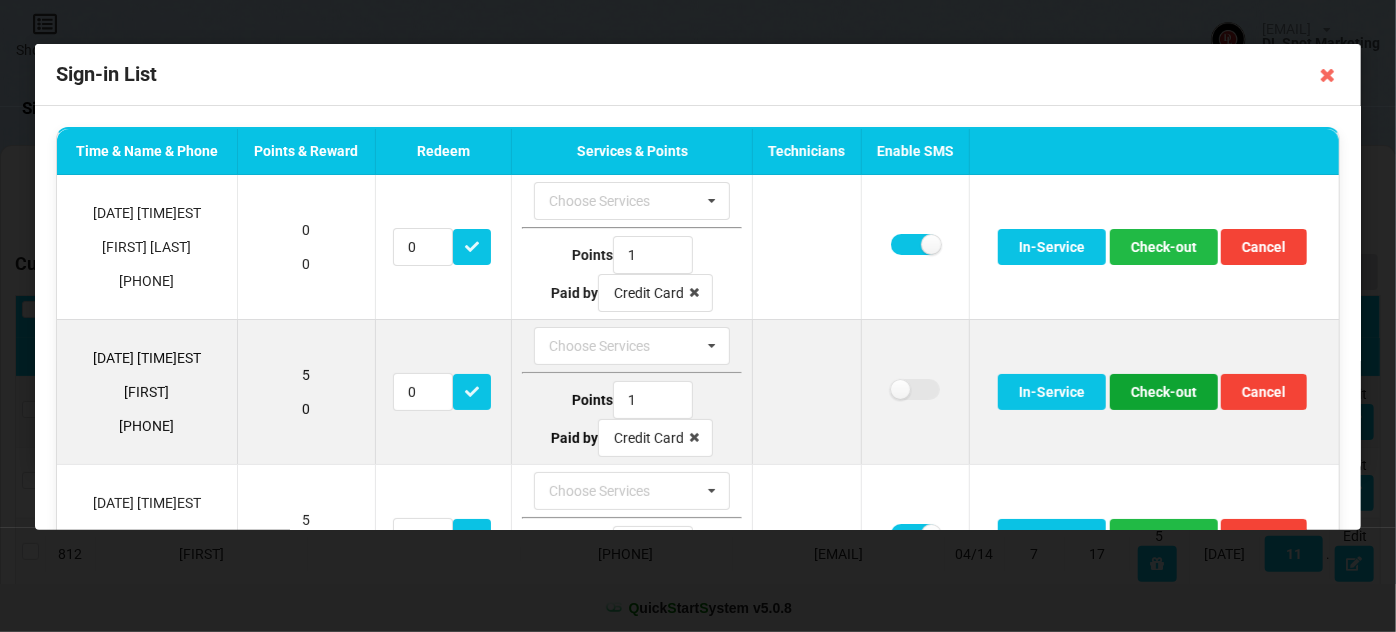 click on "Check-out" at bounding box center (1164, 247) 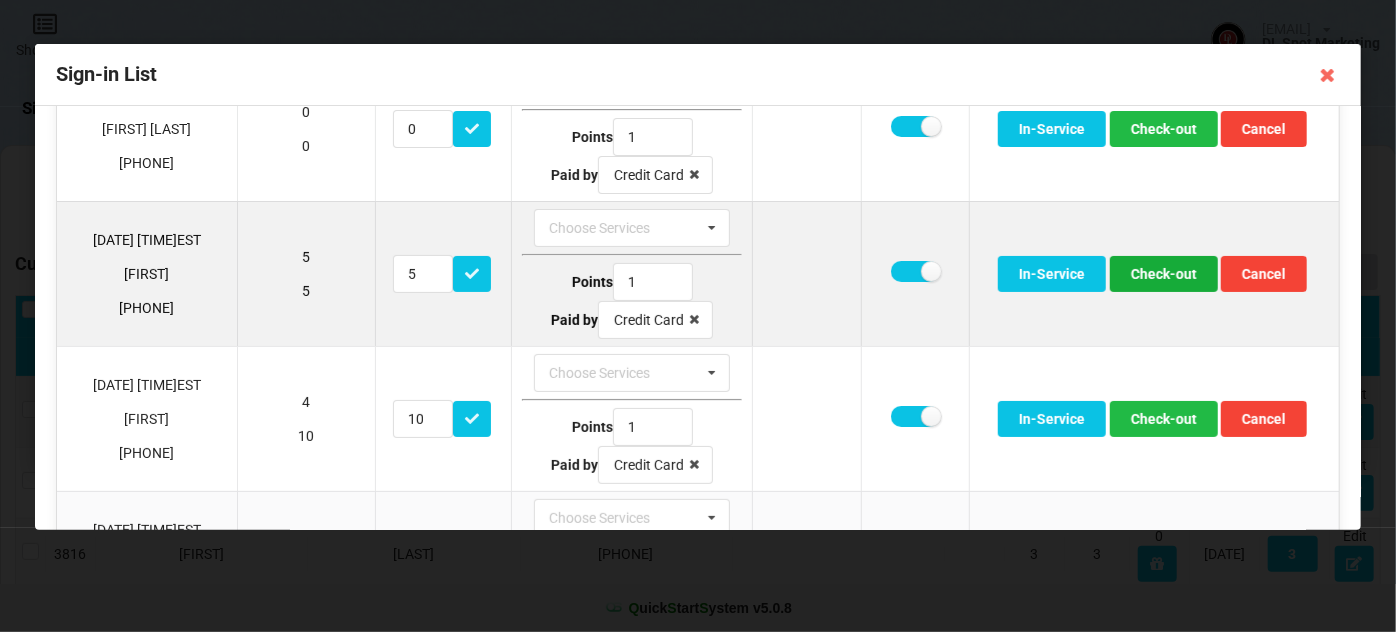 scroll, scrollTop: 121, scrollLeft: 0, axis: vertical 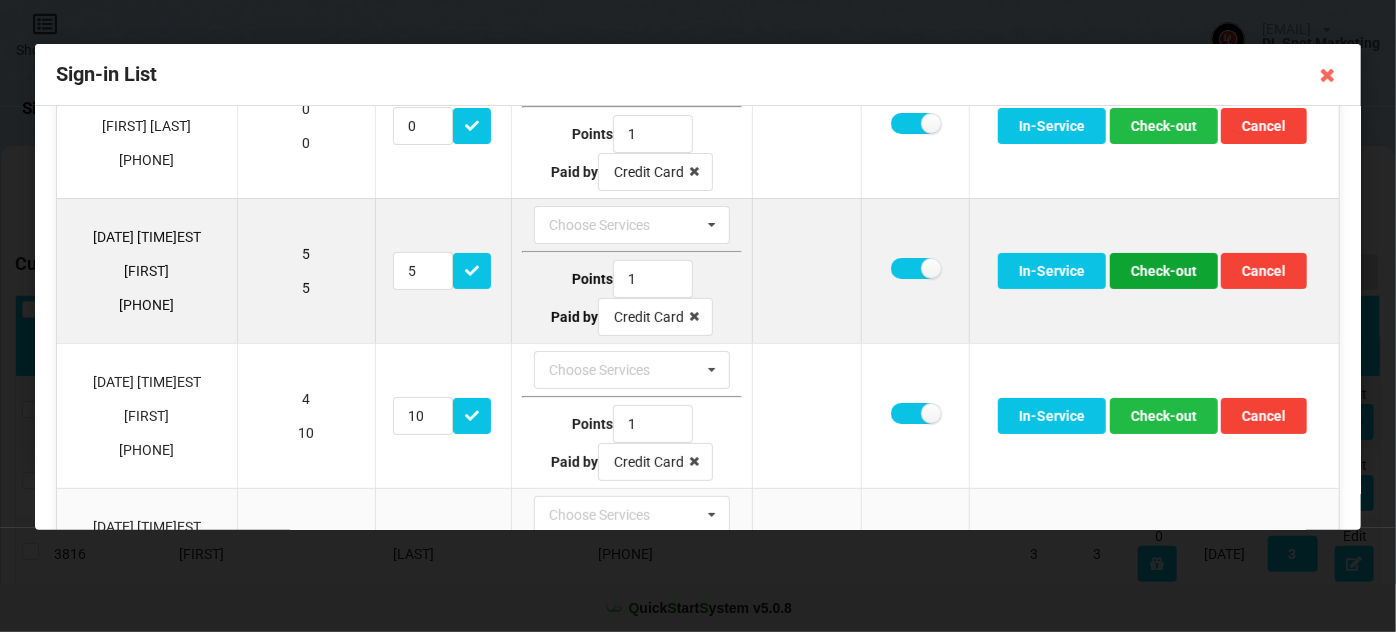click on "Check-out" at bounding box center (1164, 126) 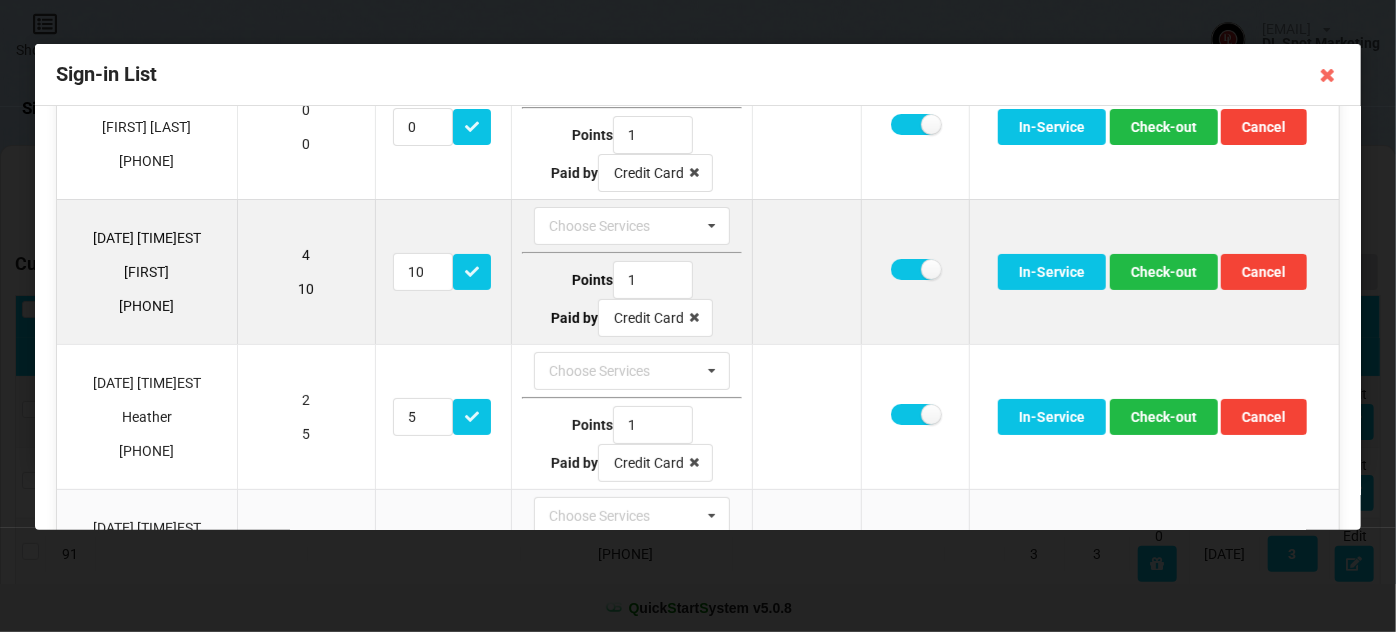 scroll, scrollTop: 121, scrollLeft: 0, axis: vertical 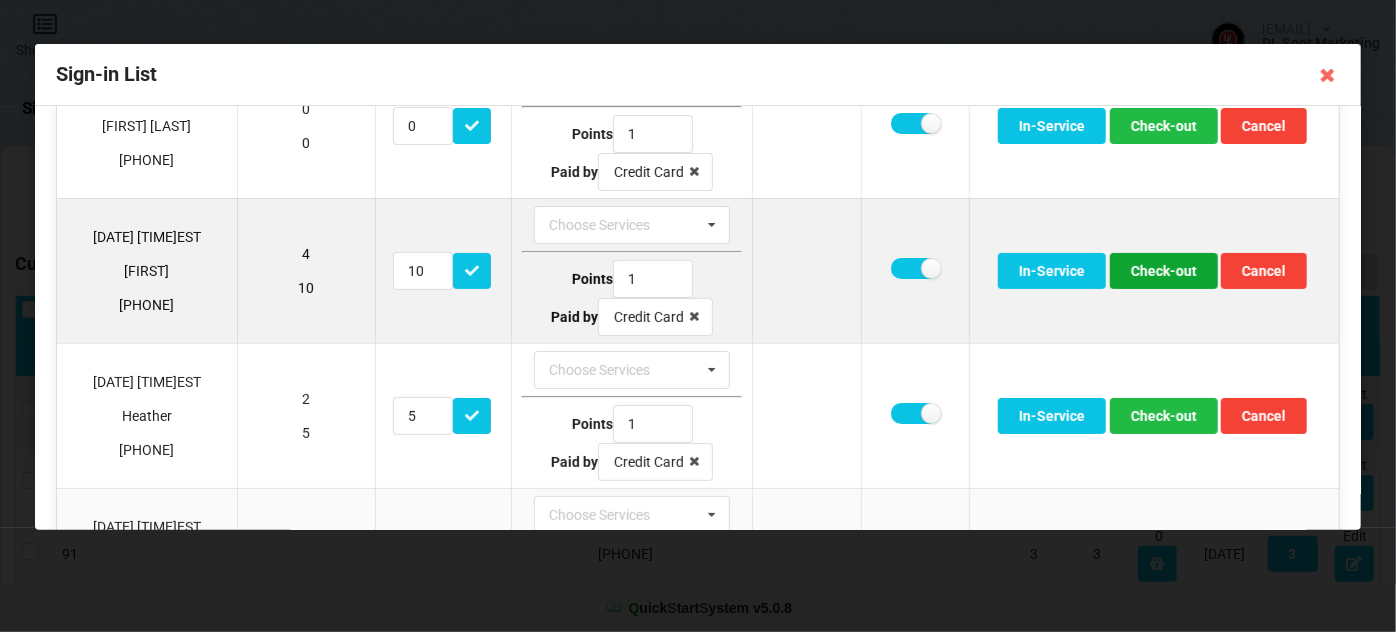 click on "Check-out" at bounding box center [1164, 126] 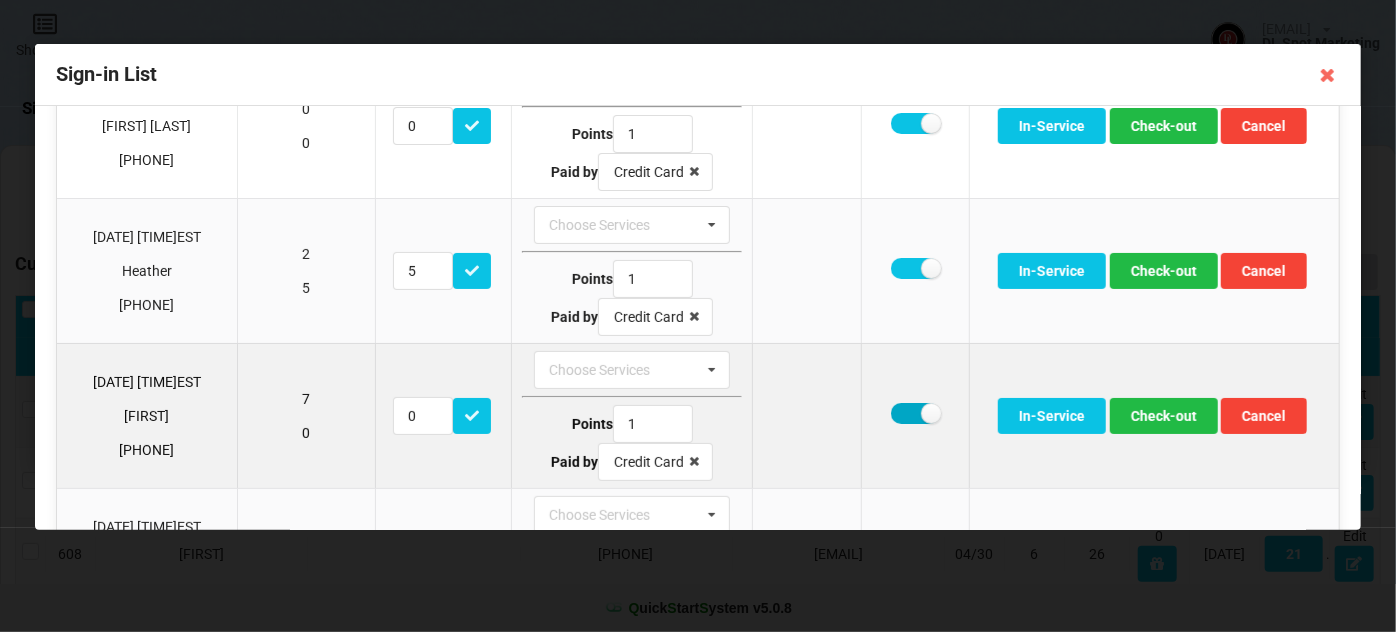 click at bounding box center [915, 123] 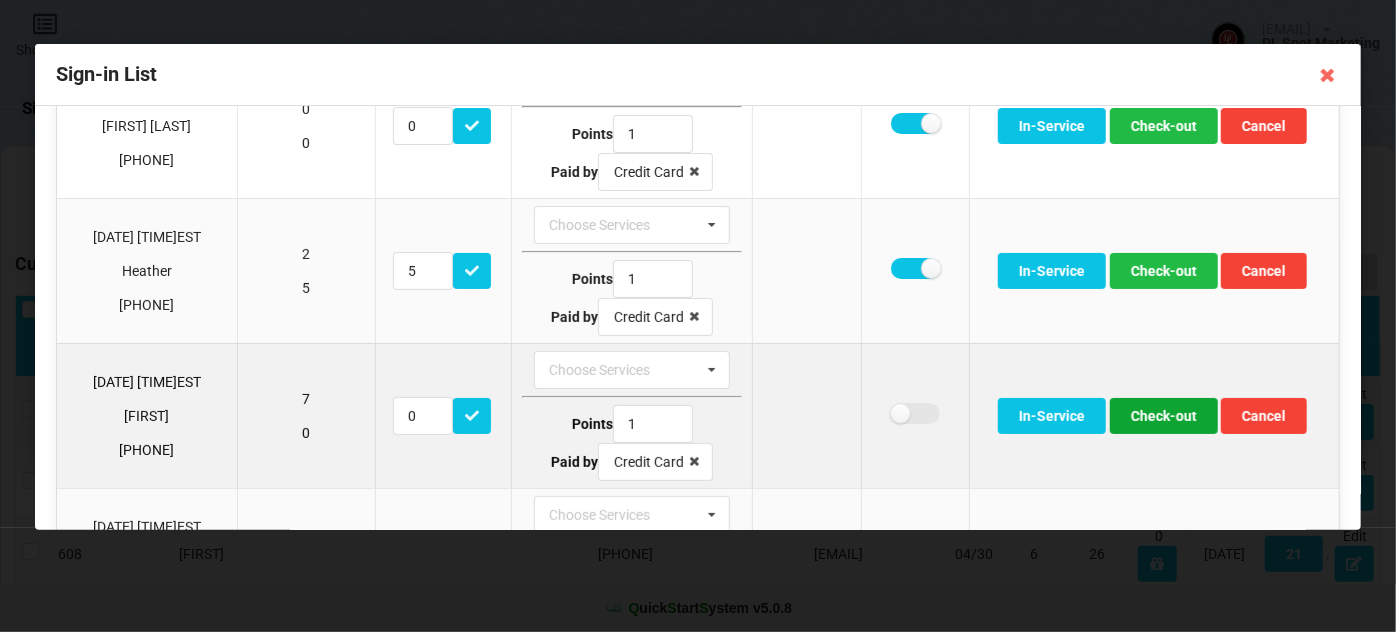 click on "Check-out" at bounding box center [1164, 126] 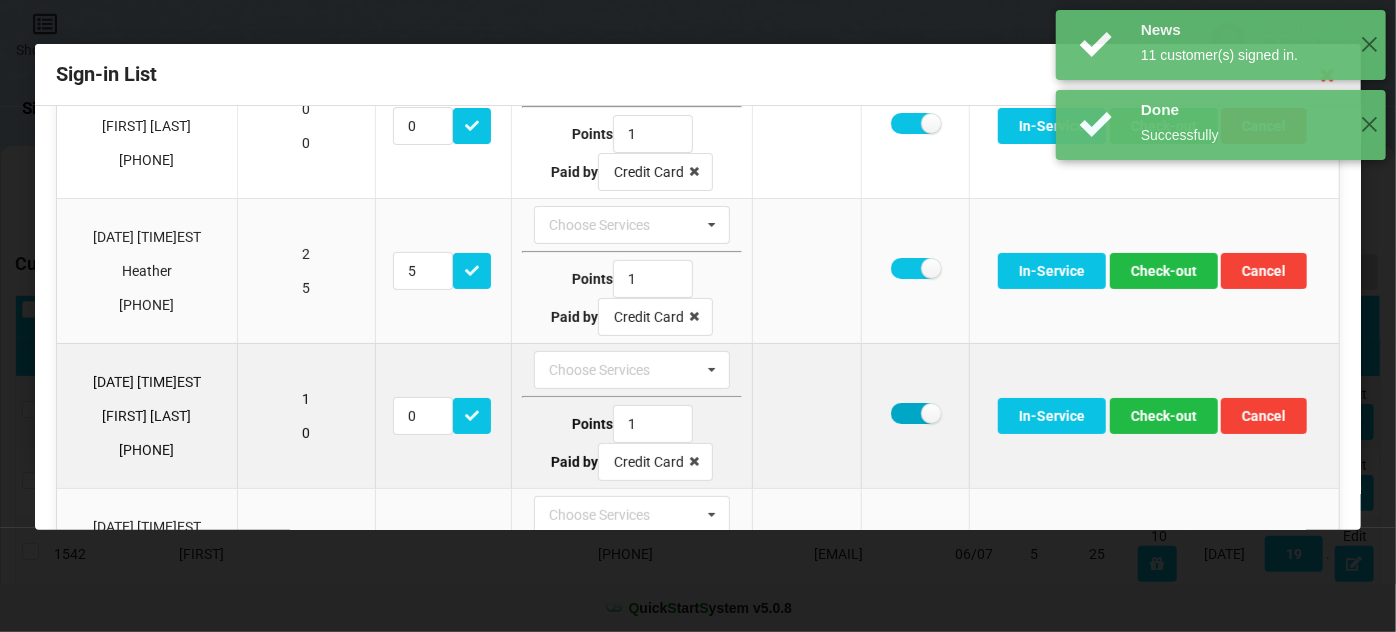 click at bounding box center [915, 123] 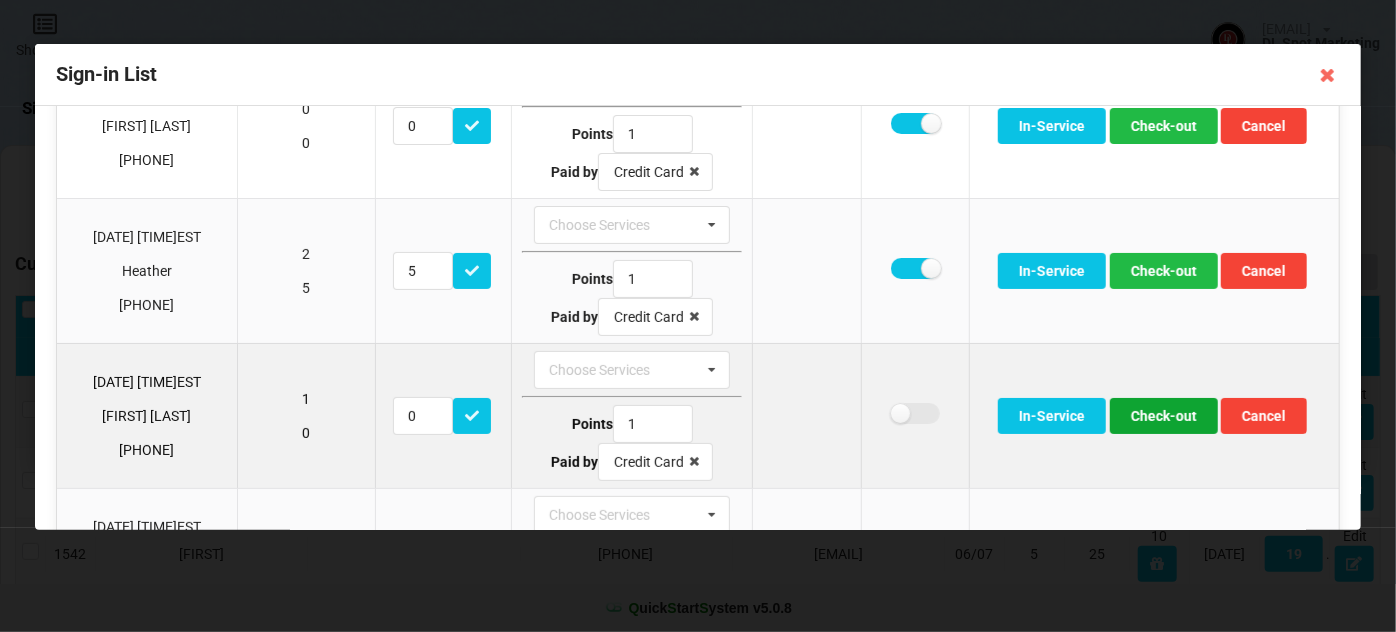 click on "Check-out" at bounding box center [1164, 126] 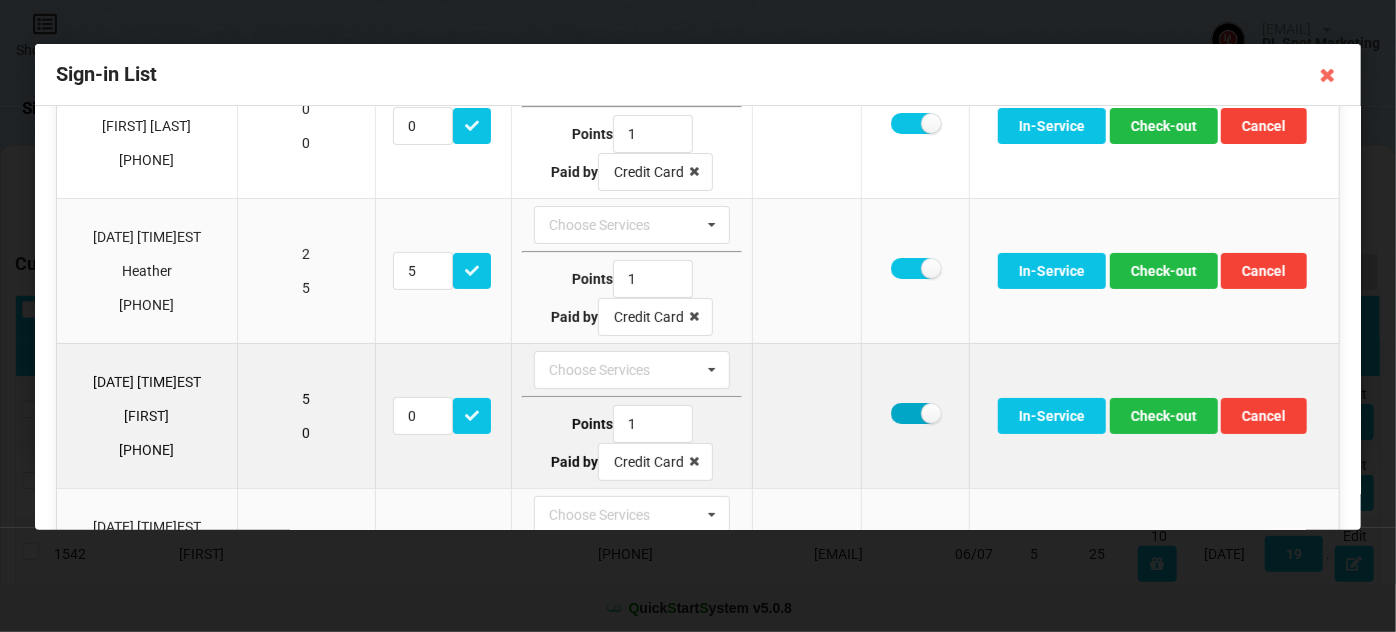 click at bounding box center (915, 123) 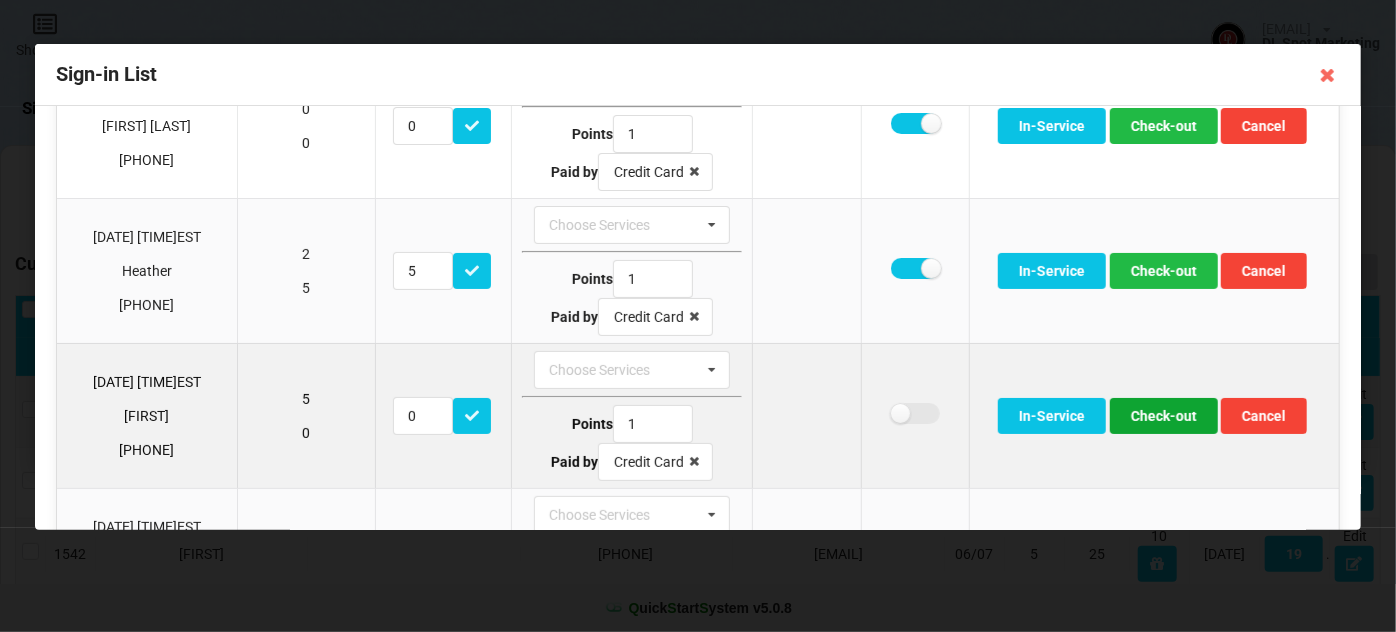 click on "Check-out" at bounding box center (1164, 126) 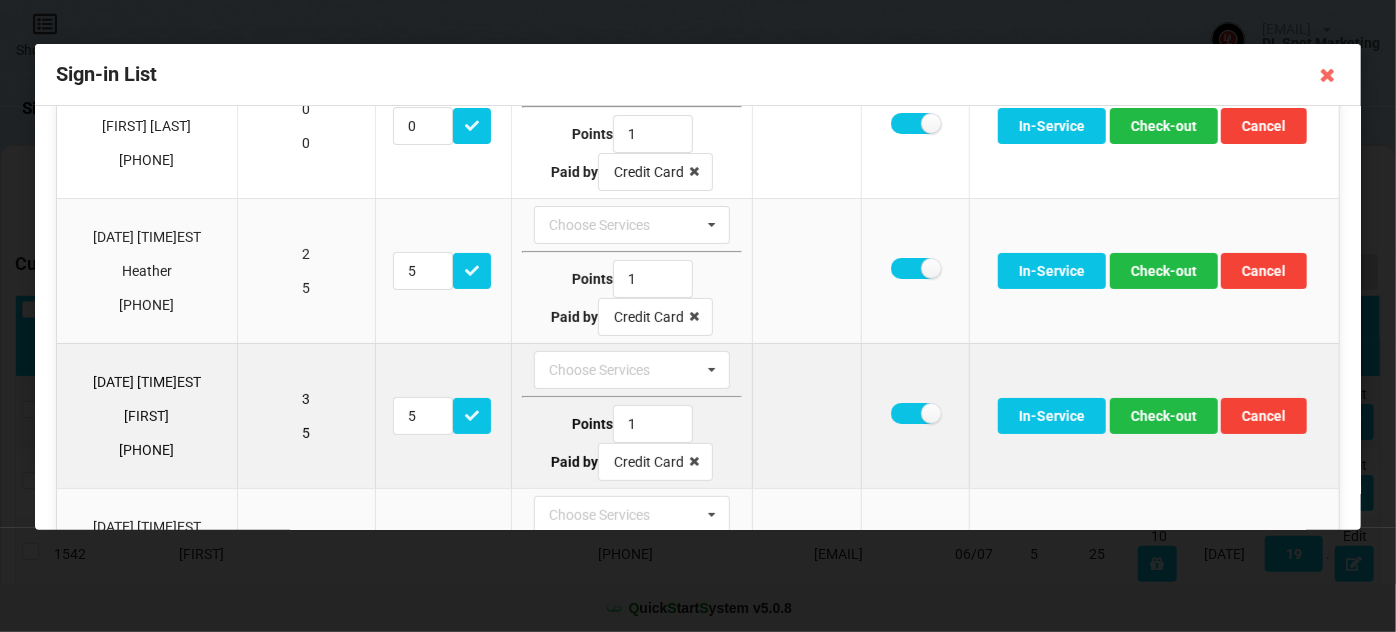 scroll, scrollTop: 242, scrollLeft: 0, axis: vertical 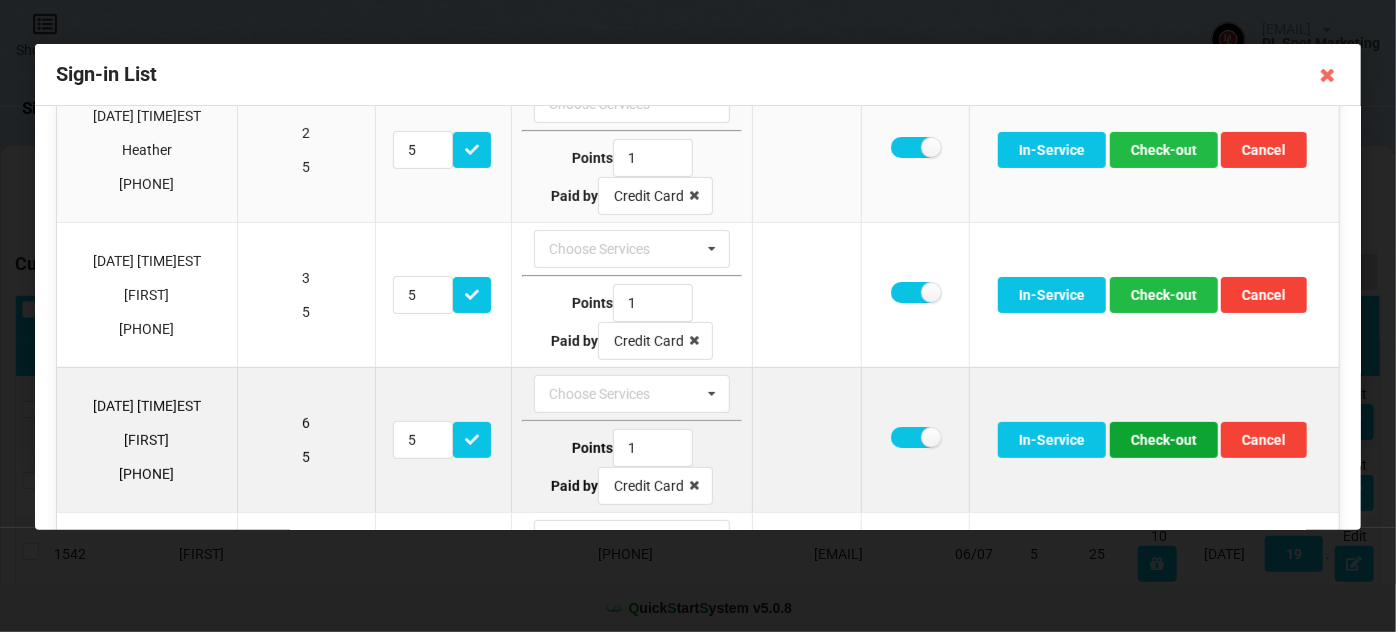 click on "Check-out" at bounding box center [1164, 5] 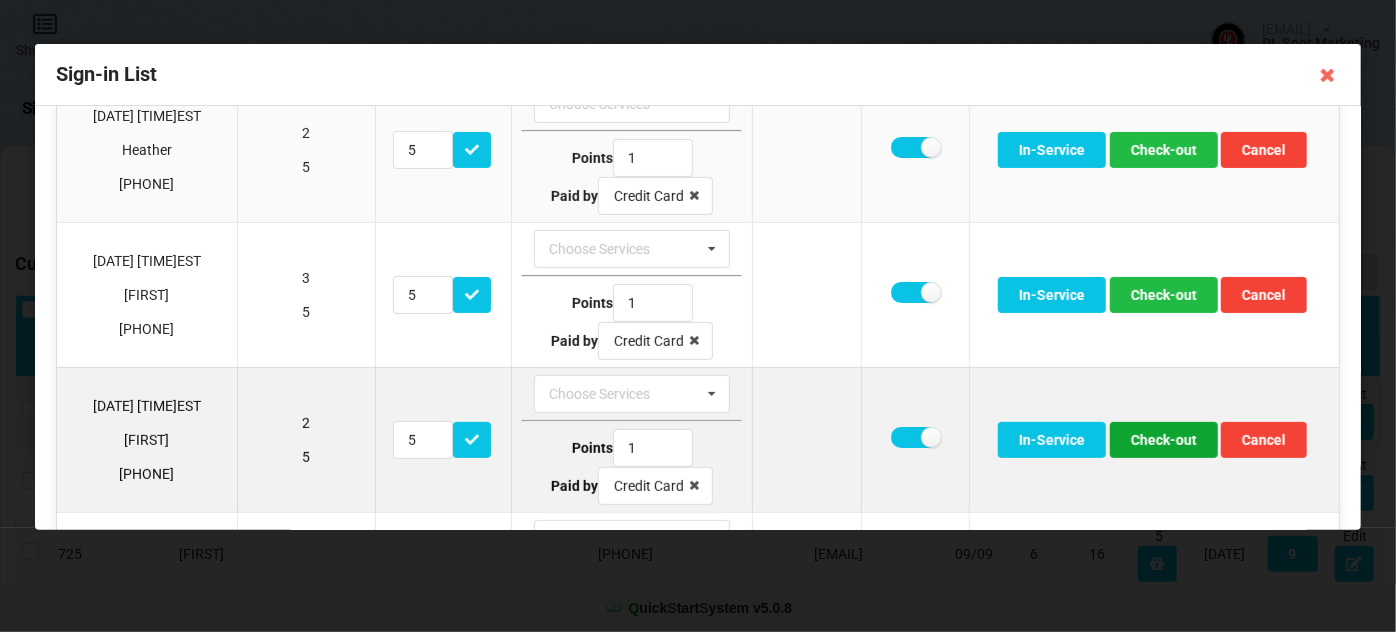 click on "Check-out" at bounding box center [1164, 5] 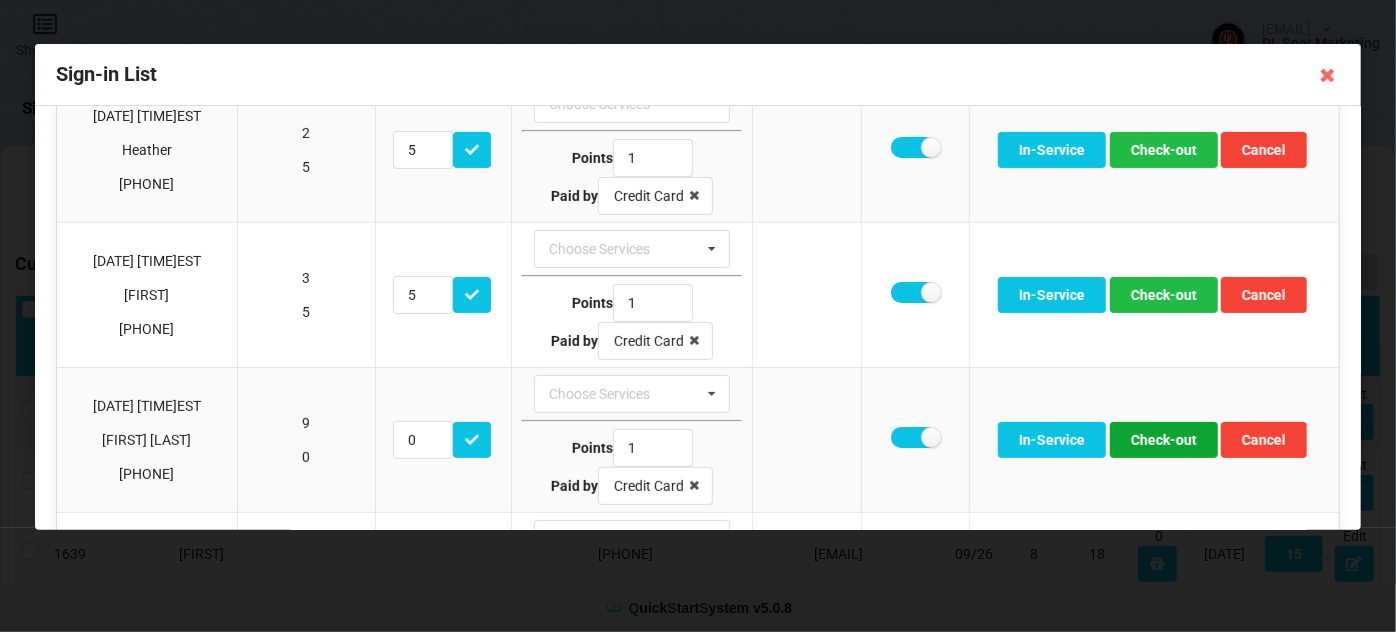 click on "Check-out" at bounding box center (1164, 5) 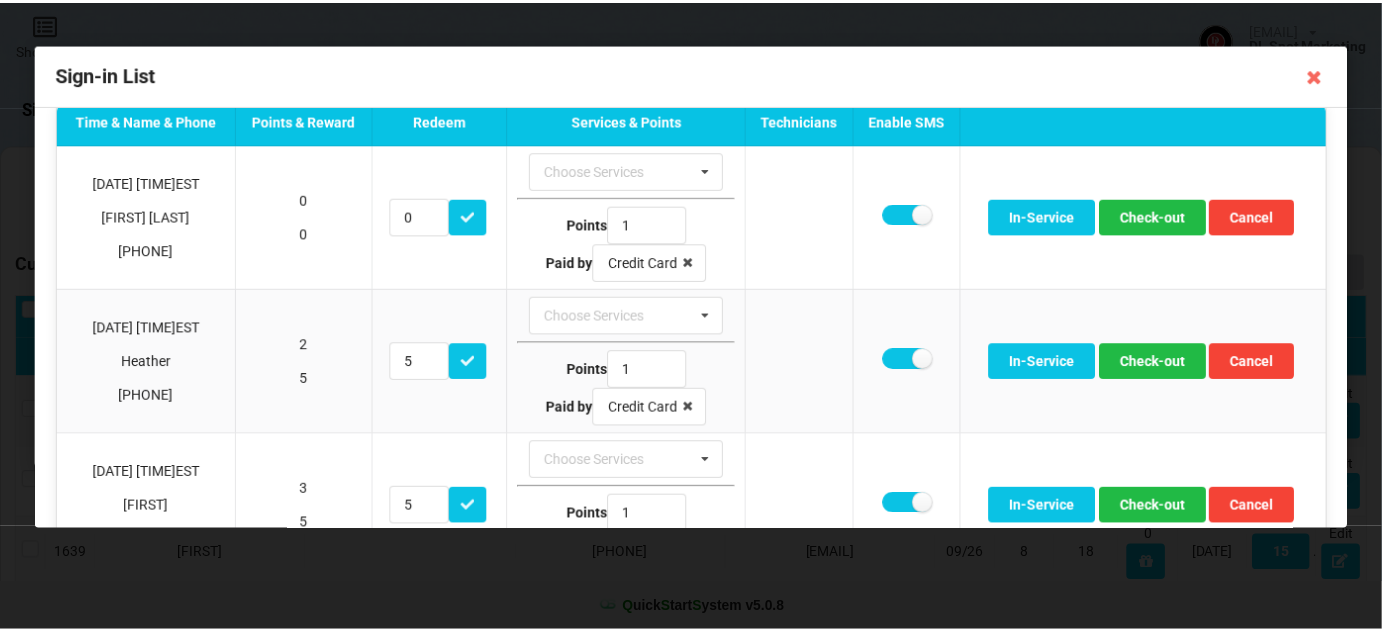 scroll, scrollTop: 0, scrollLeft: 0, axis: both 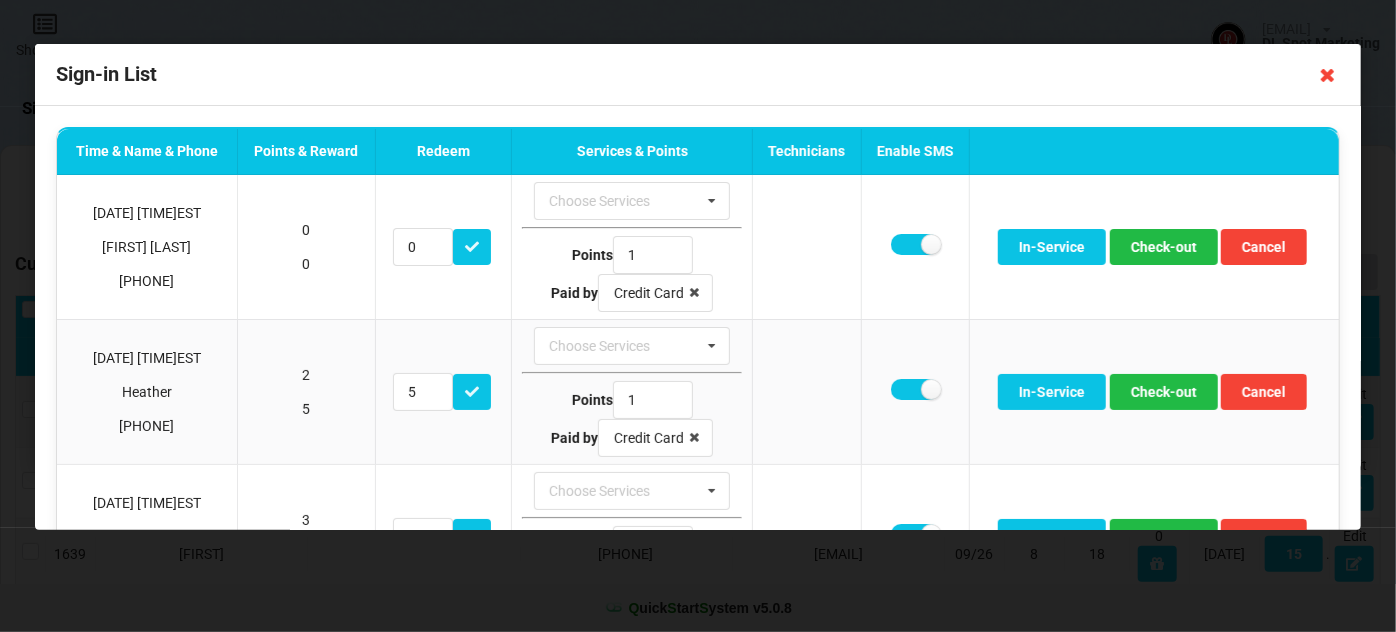 click at bounding box center (1328, 75) 